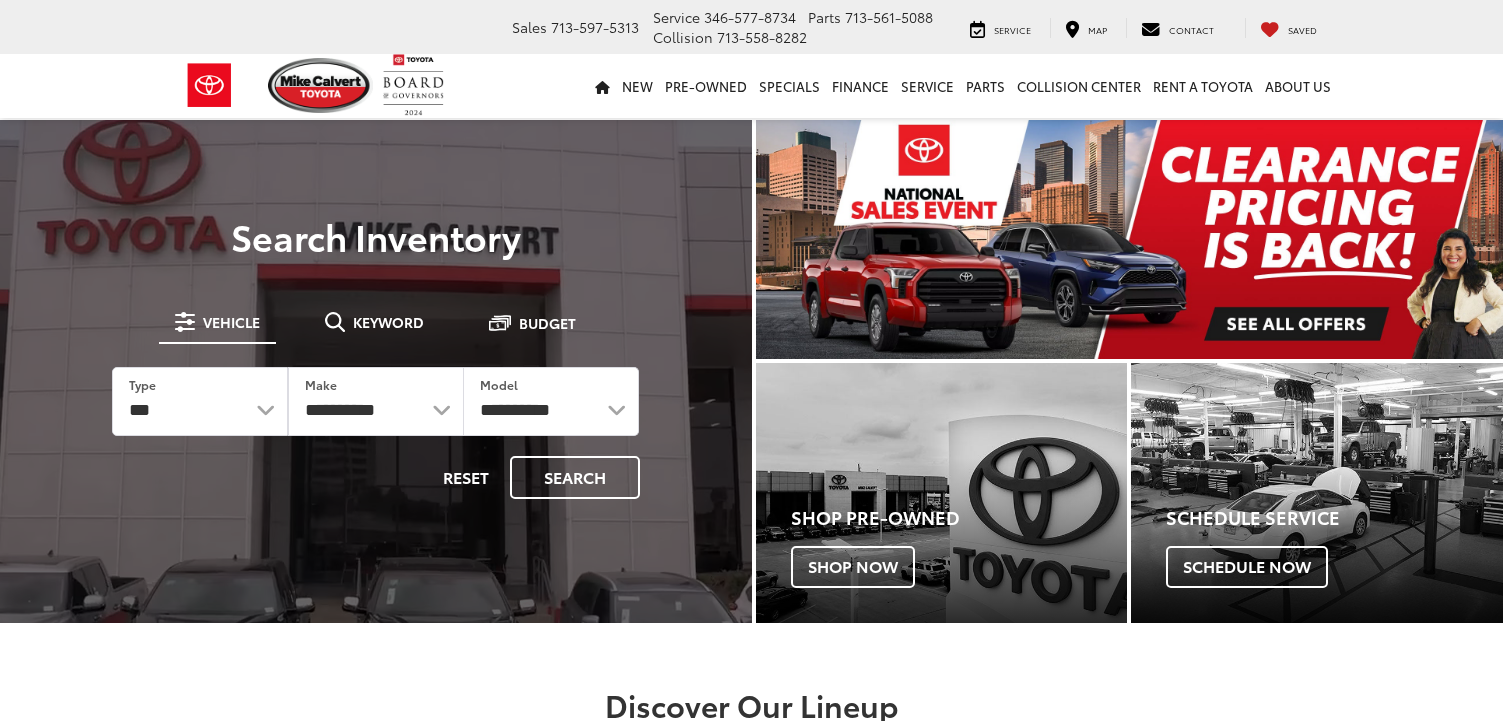 scroll, scrollTop: 0, scrollLeft: 0, axis: both 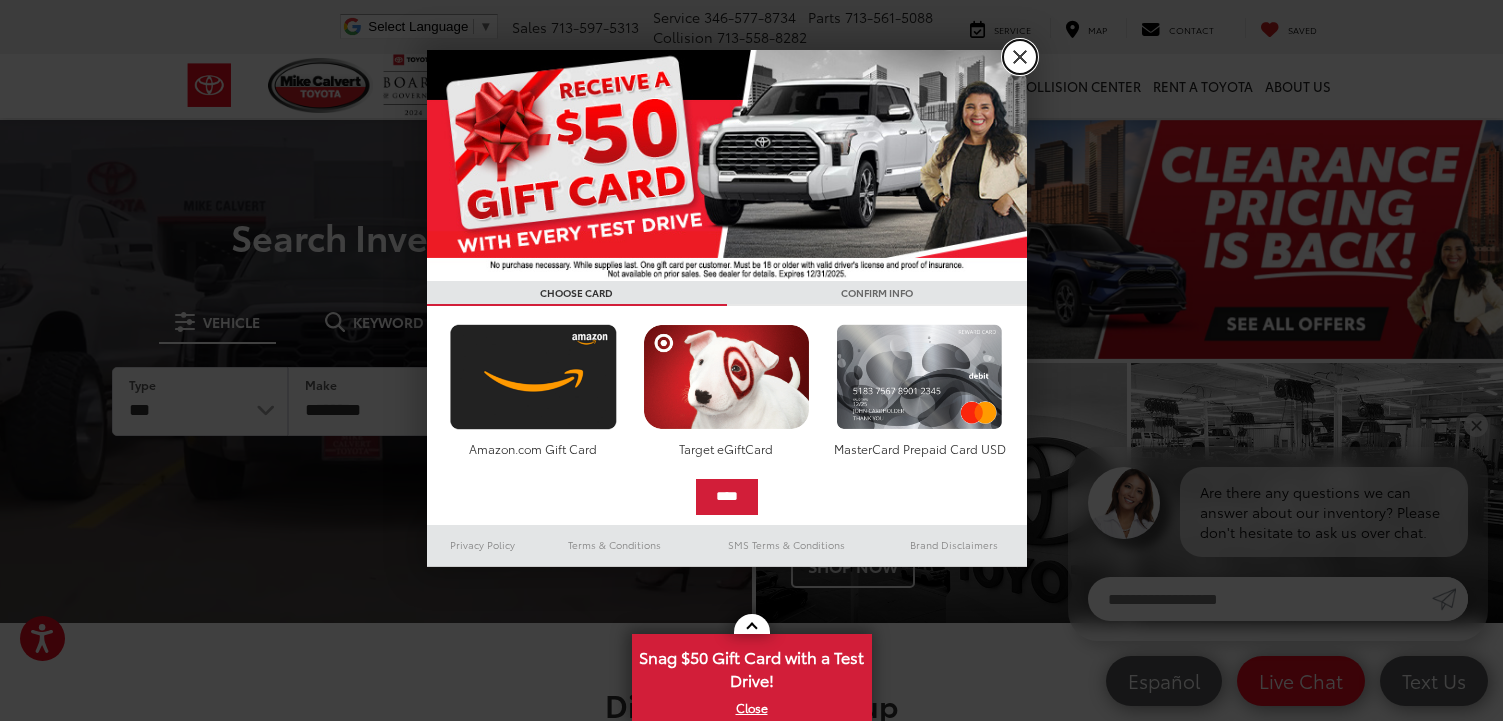 click on "X" at bounding box center (1020, 57) 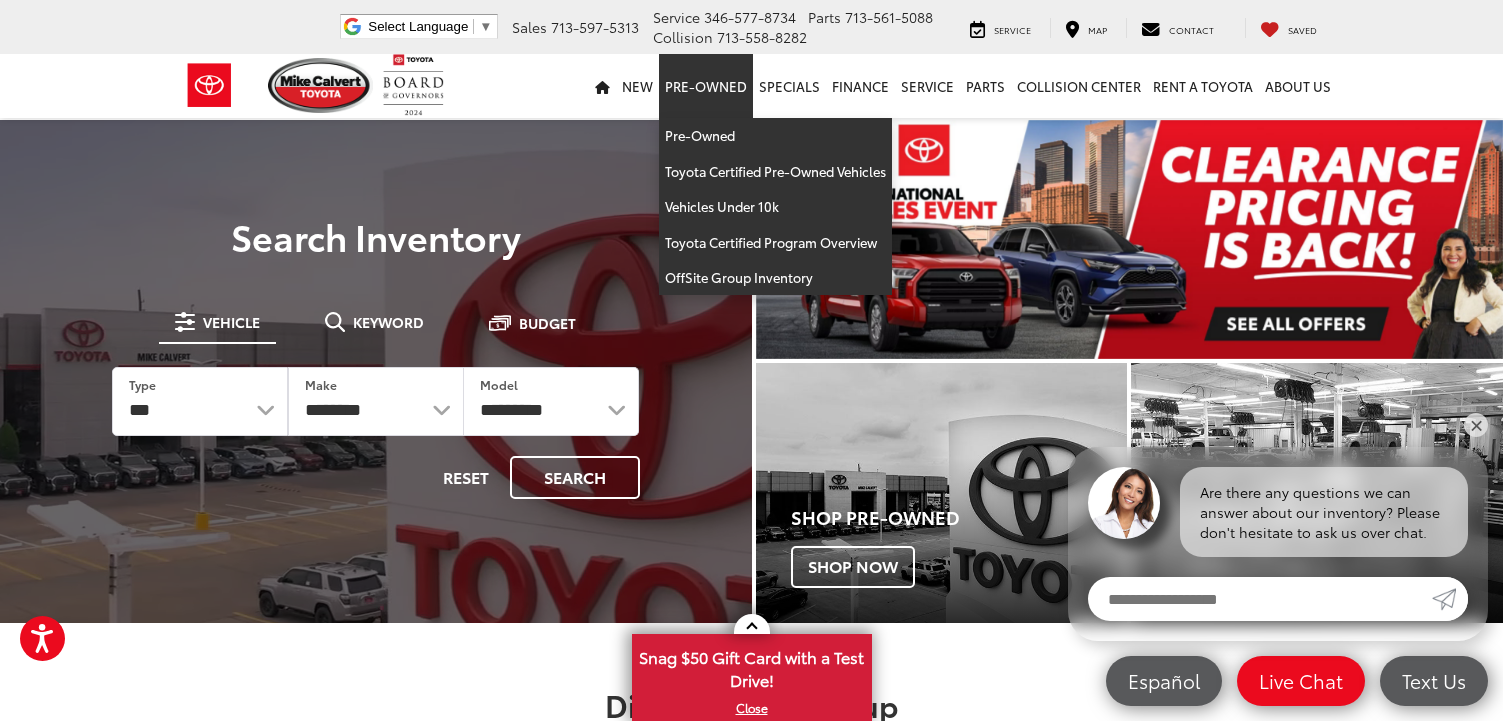 click on "Pre-Owned" at bounding box center [706, 86] 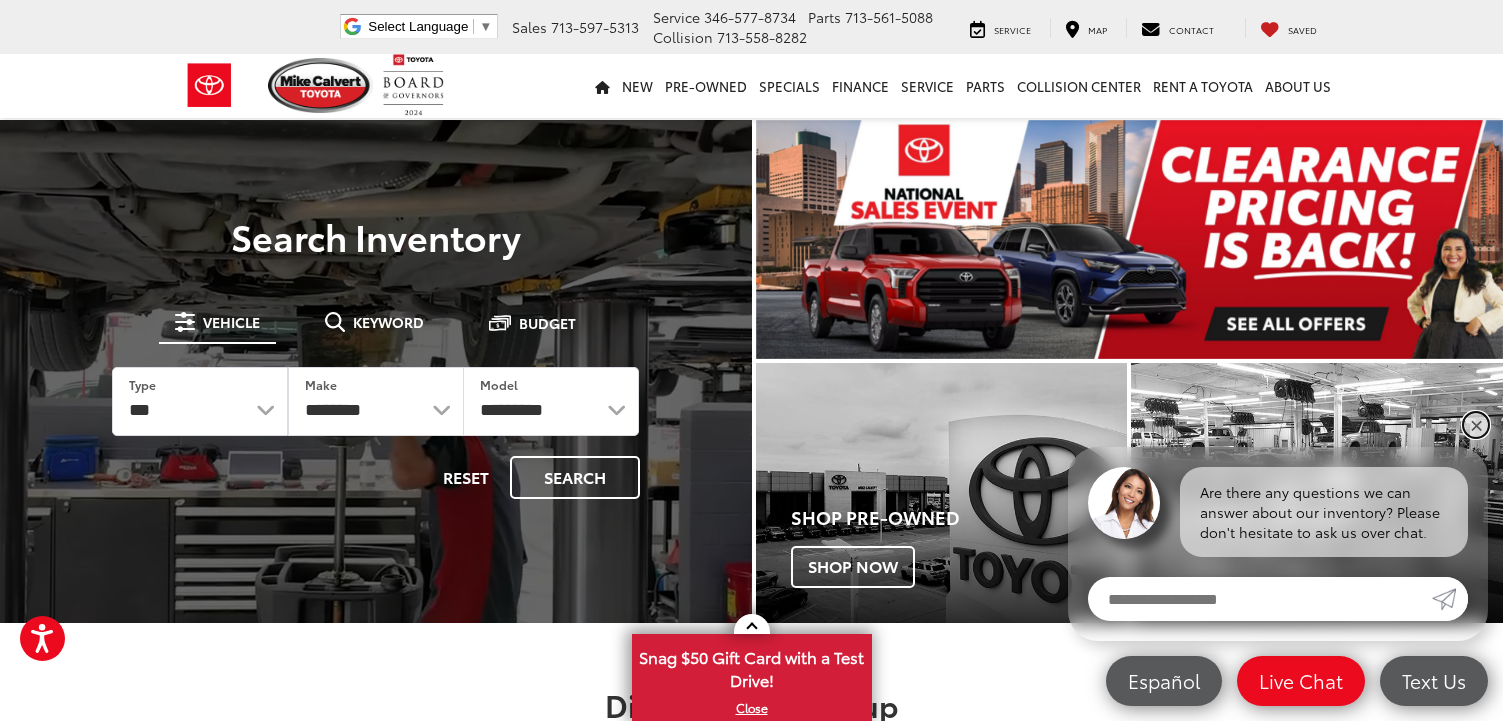 click on "✕" at bounding box center [1476, 425] 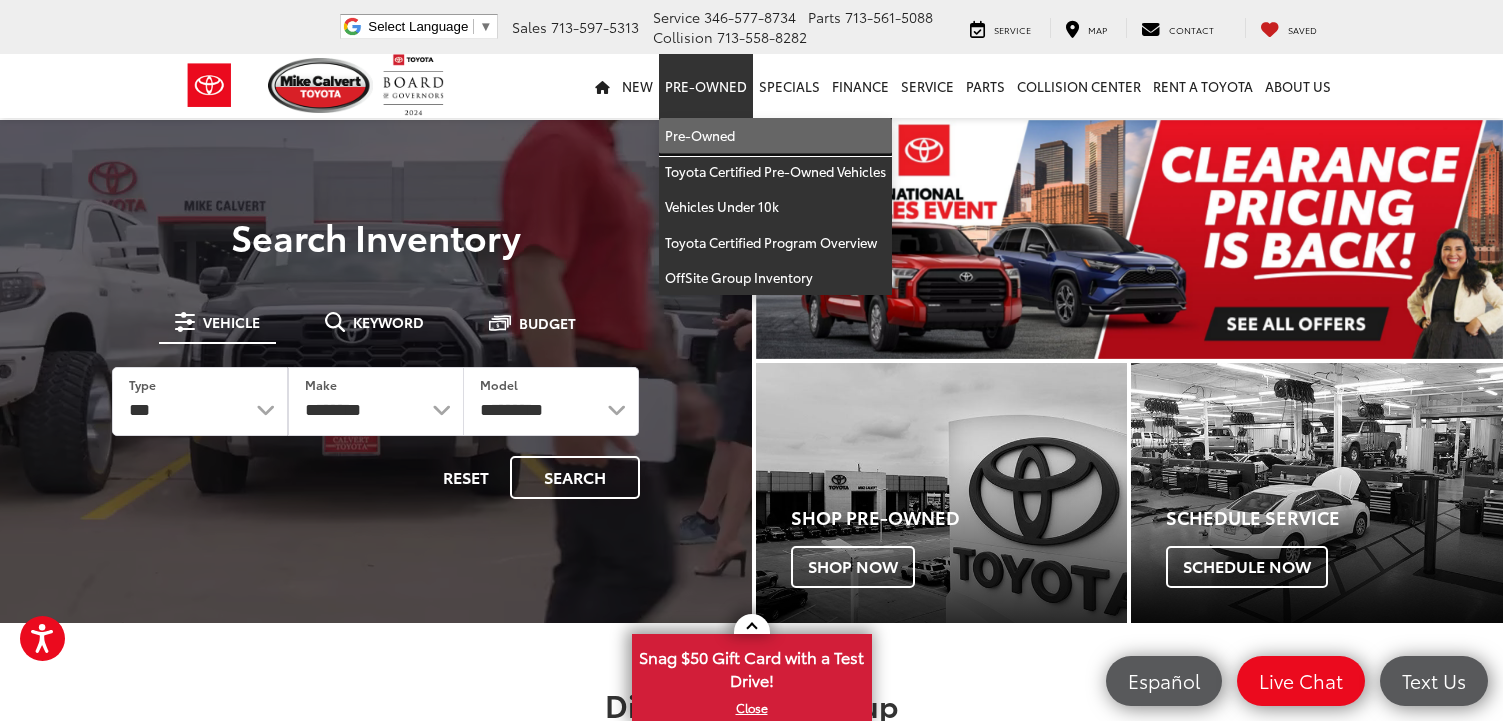 click on "Pre-Owned" at bounding box center (775, 136) 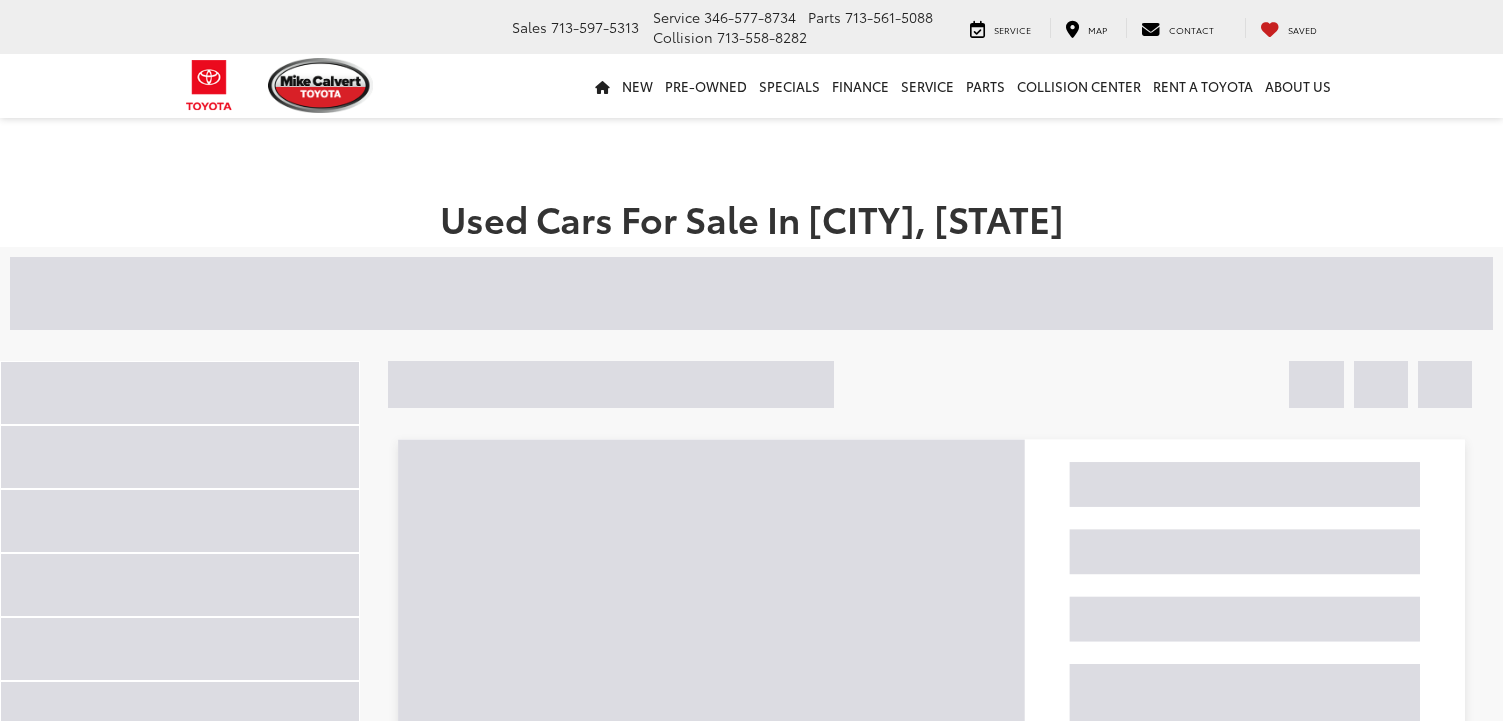scroll, scrollTop: 0, scrollLeft: 0, axis: both 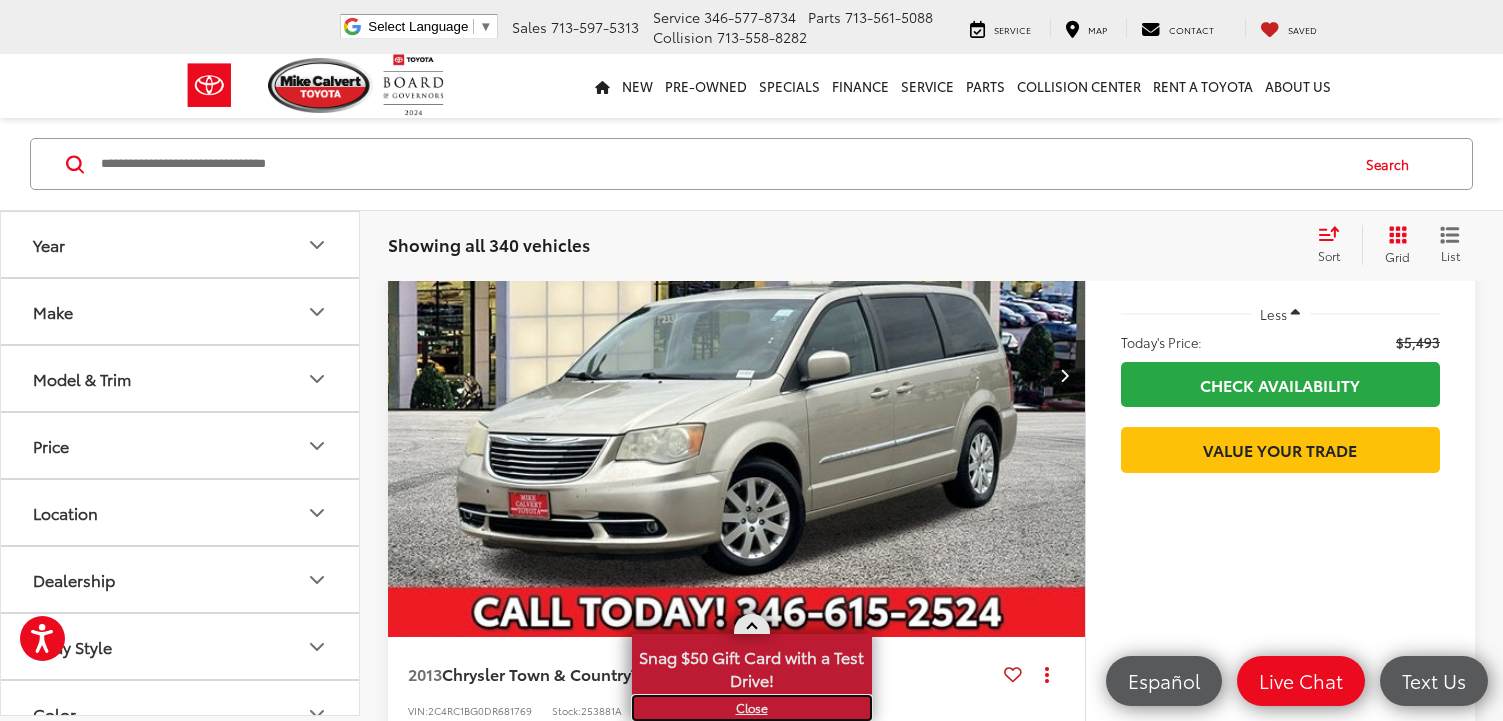 click on "X" at bounding box center [752, 708] 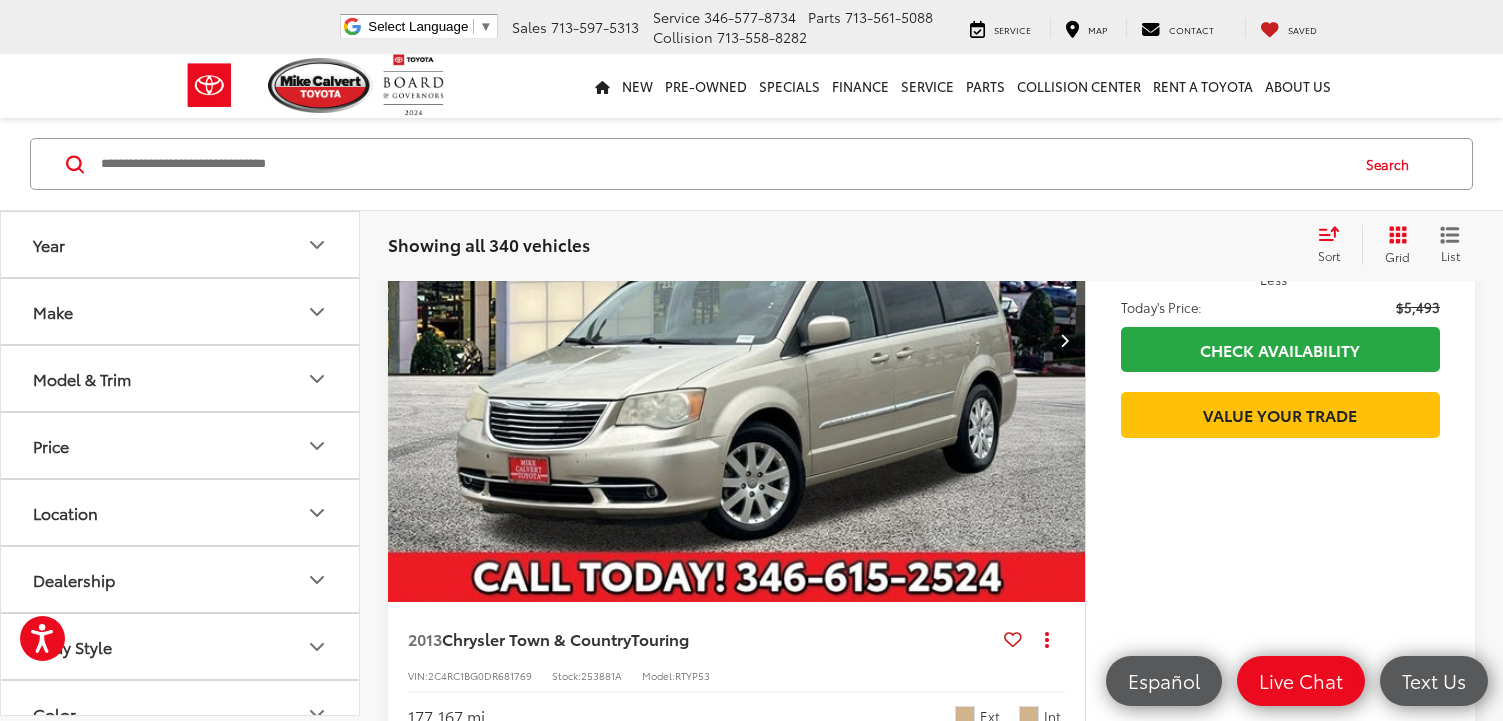 scroll, scrollTop: 300, scrollLeft: 0, axis: vertical 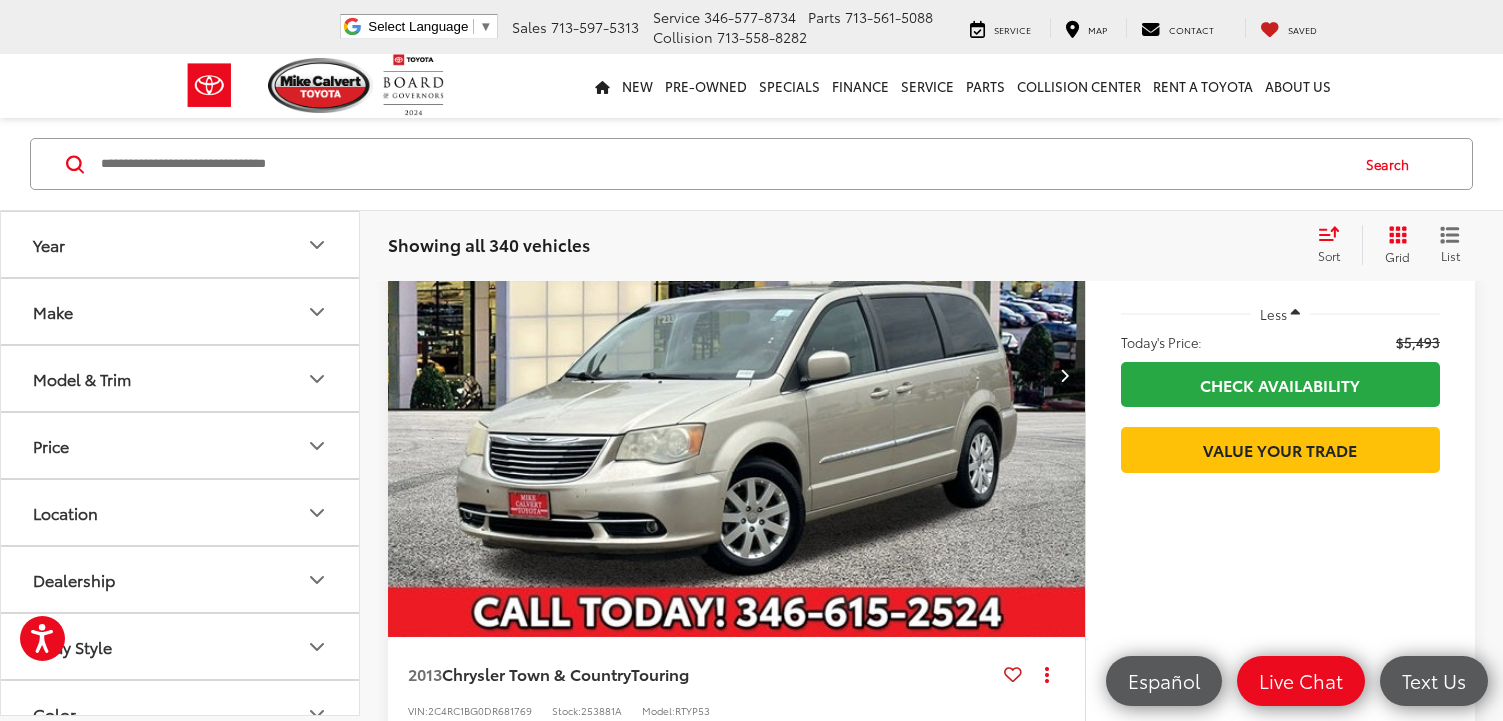 click on "Make" at bounding box center [181, 311] 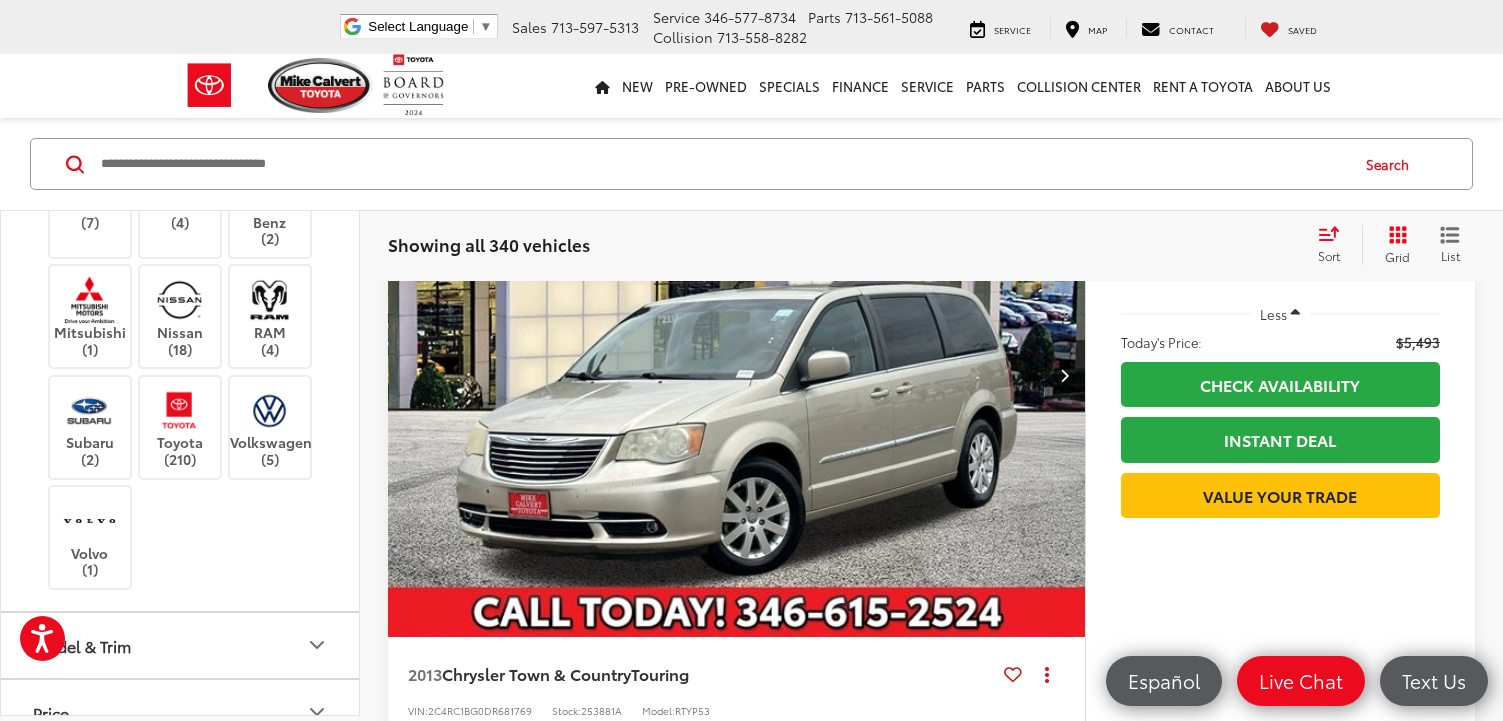 scroll, scrollTop: 500, scrollLeft: 0, axis: vertical 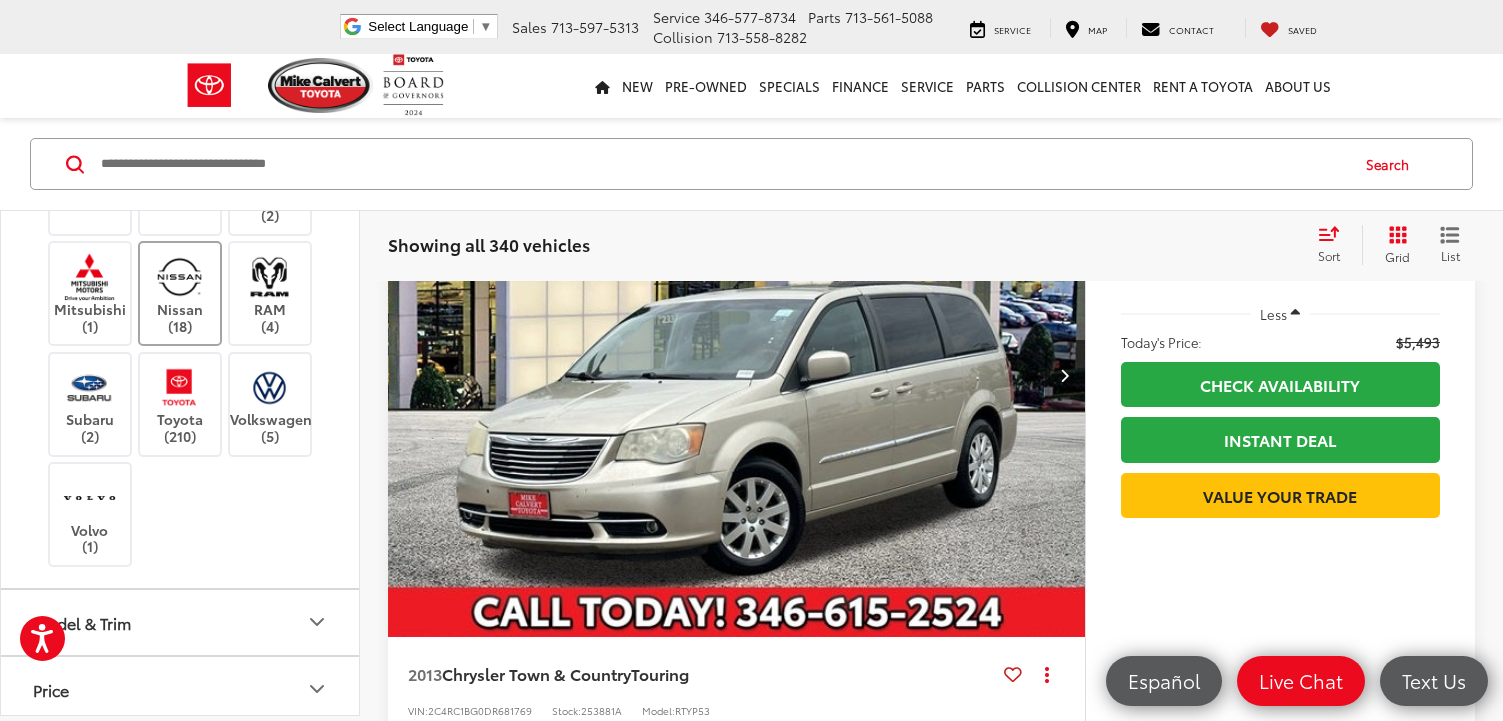 click on "Nissan   (18)" at bounding box center (180, 293) 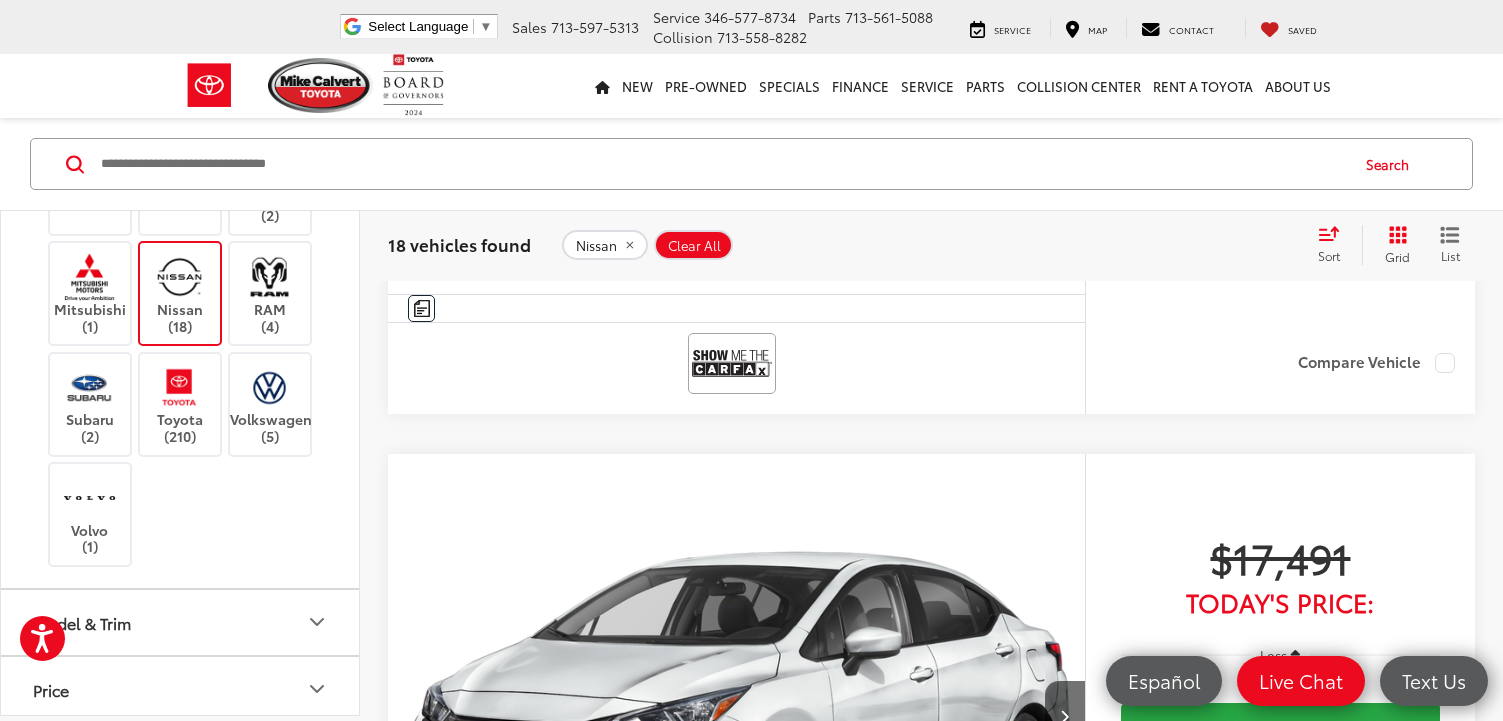 scroll, scrollTop: 2629, scrollLeft: 0, axis: vertical 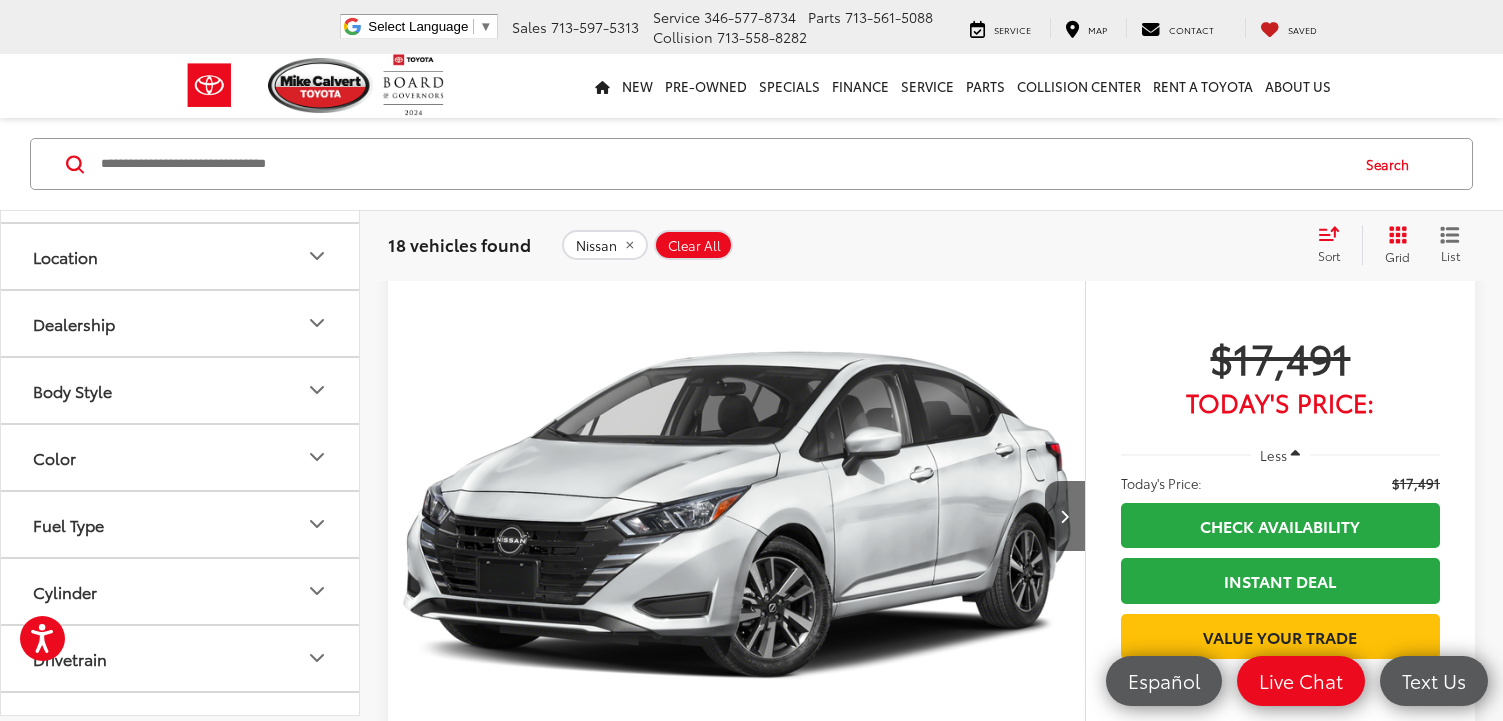 click 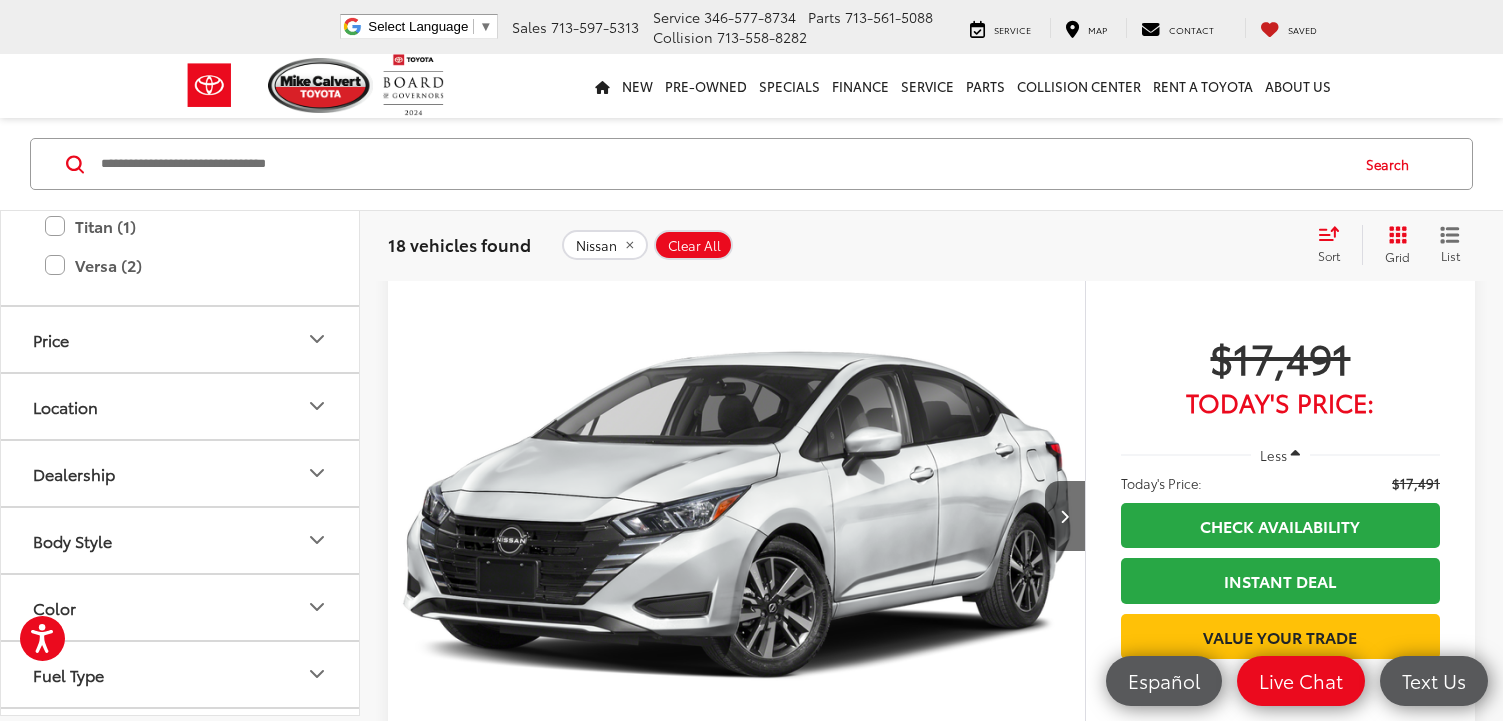 scroll, scrollTop: 1300, scrollLeft: 0, axis: vertical 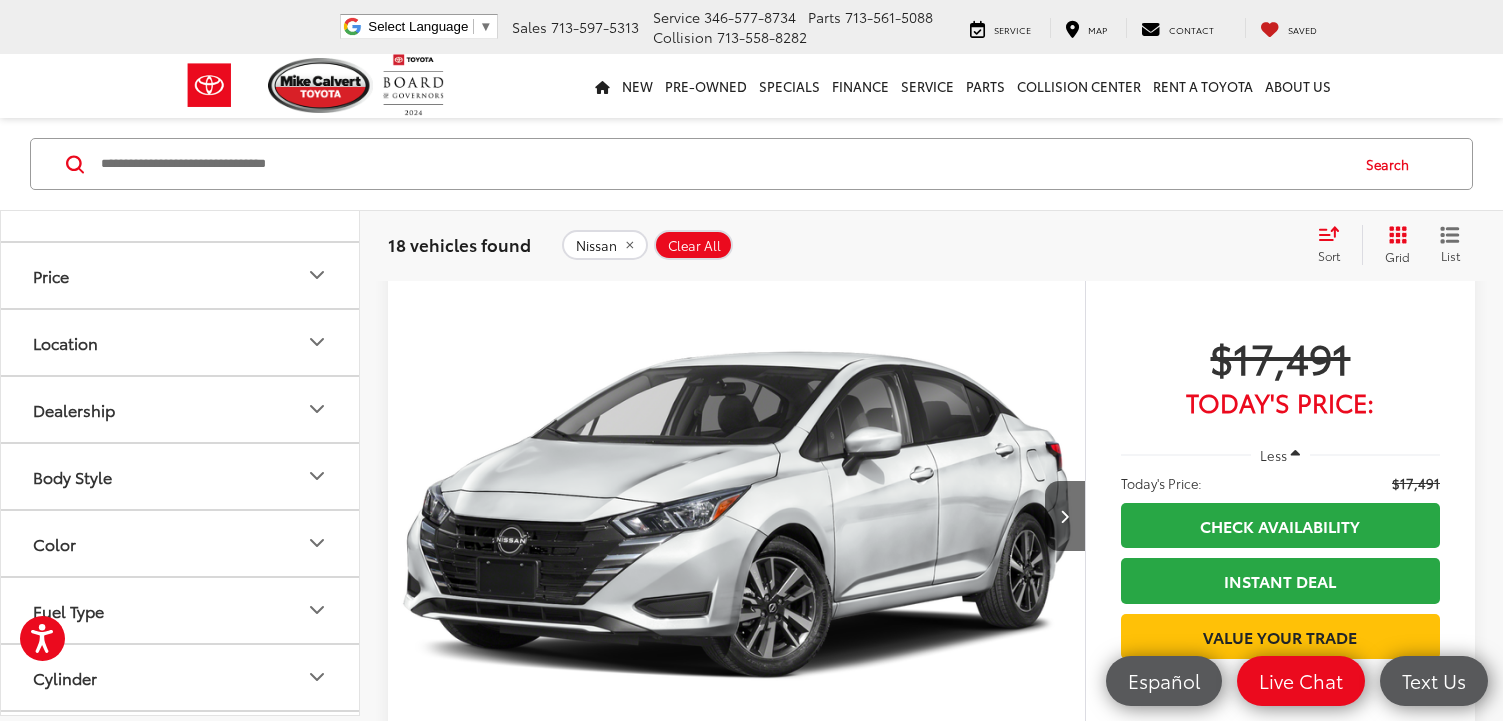 click on "Rogue (4)" at bounding box center [180, 84] 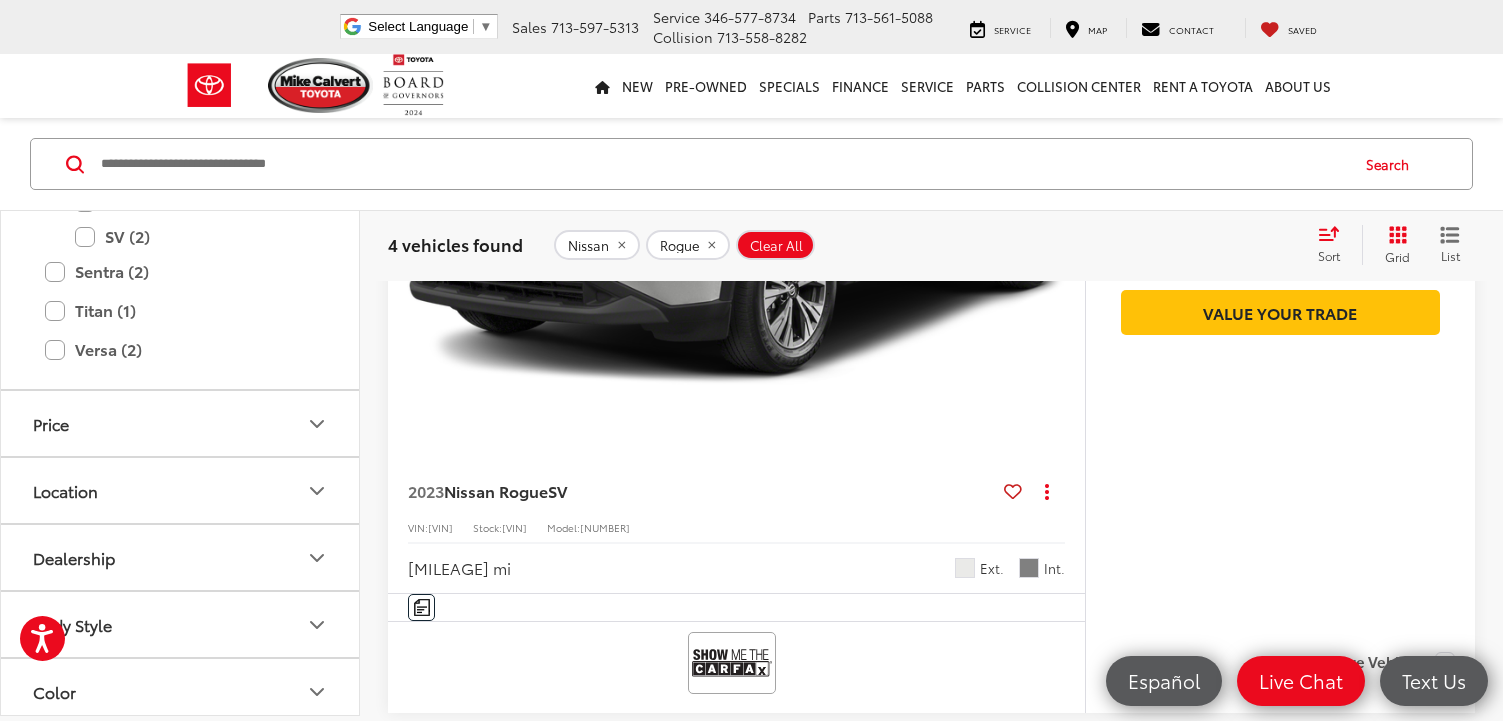 scroll, scrollTop: 2929, scrollLeft: 0, axis: vertical 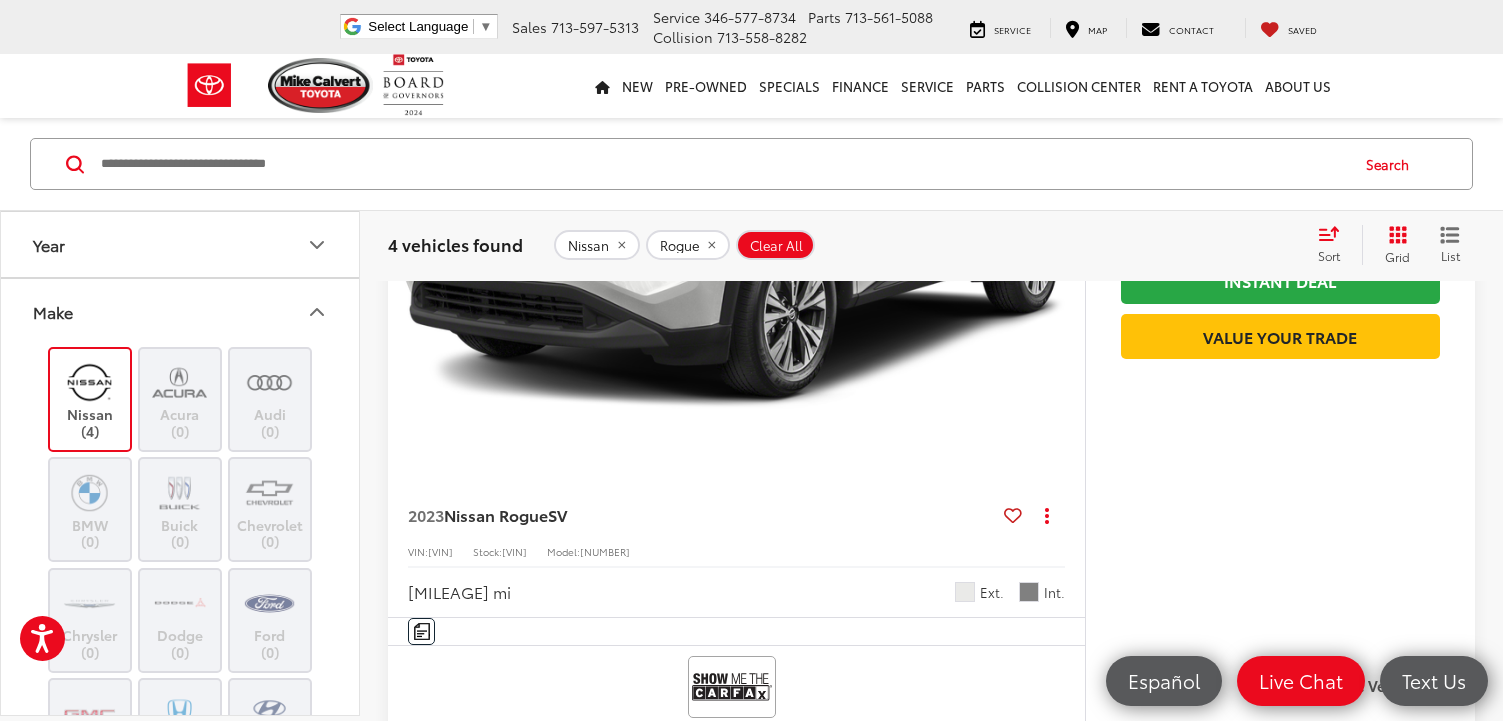 click on "Nissan   (4)" at bounding box center (90, 399) 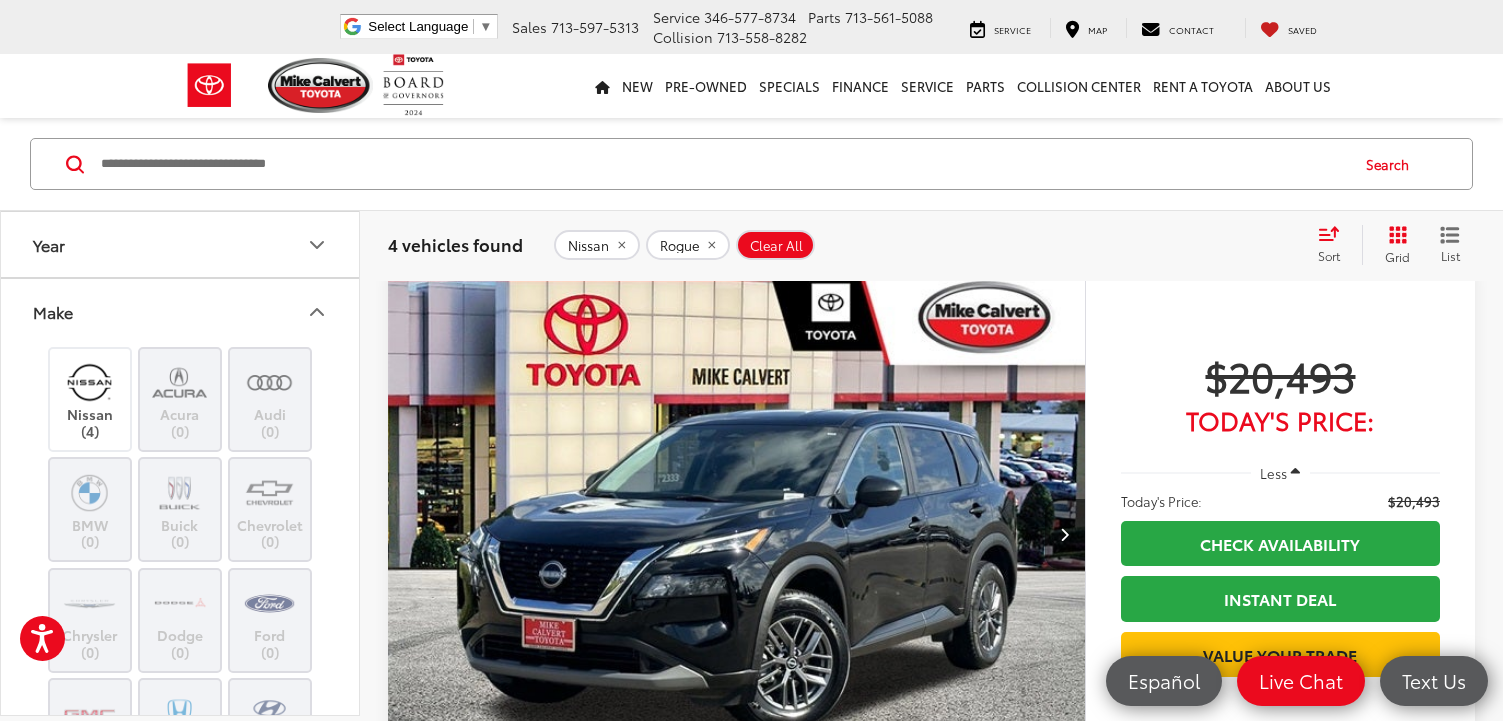 scroll, scrollTop: 129, scrollLeft: 0, axis: vertical 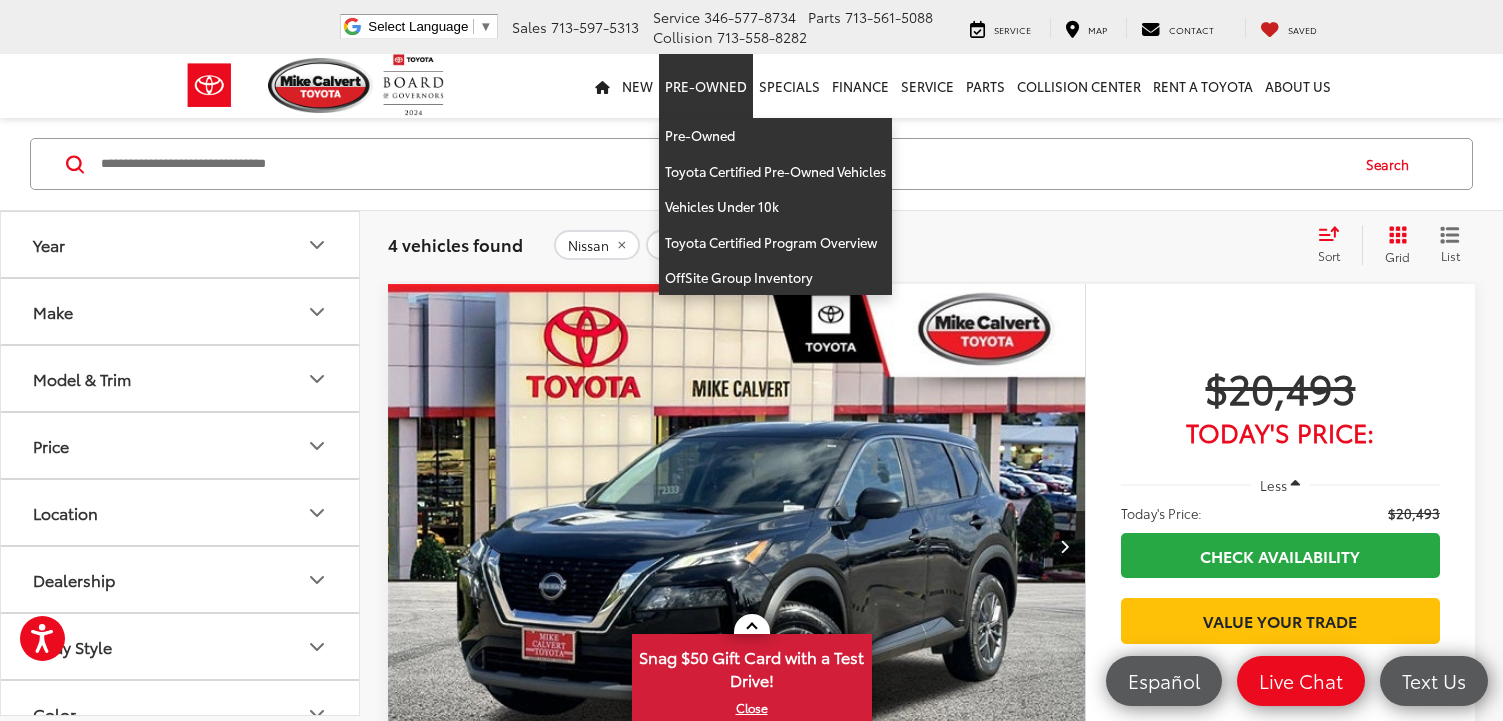 click on "Pre-Owned" at bounding box center [706, 86] 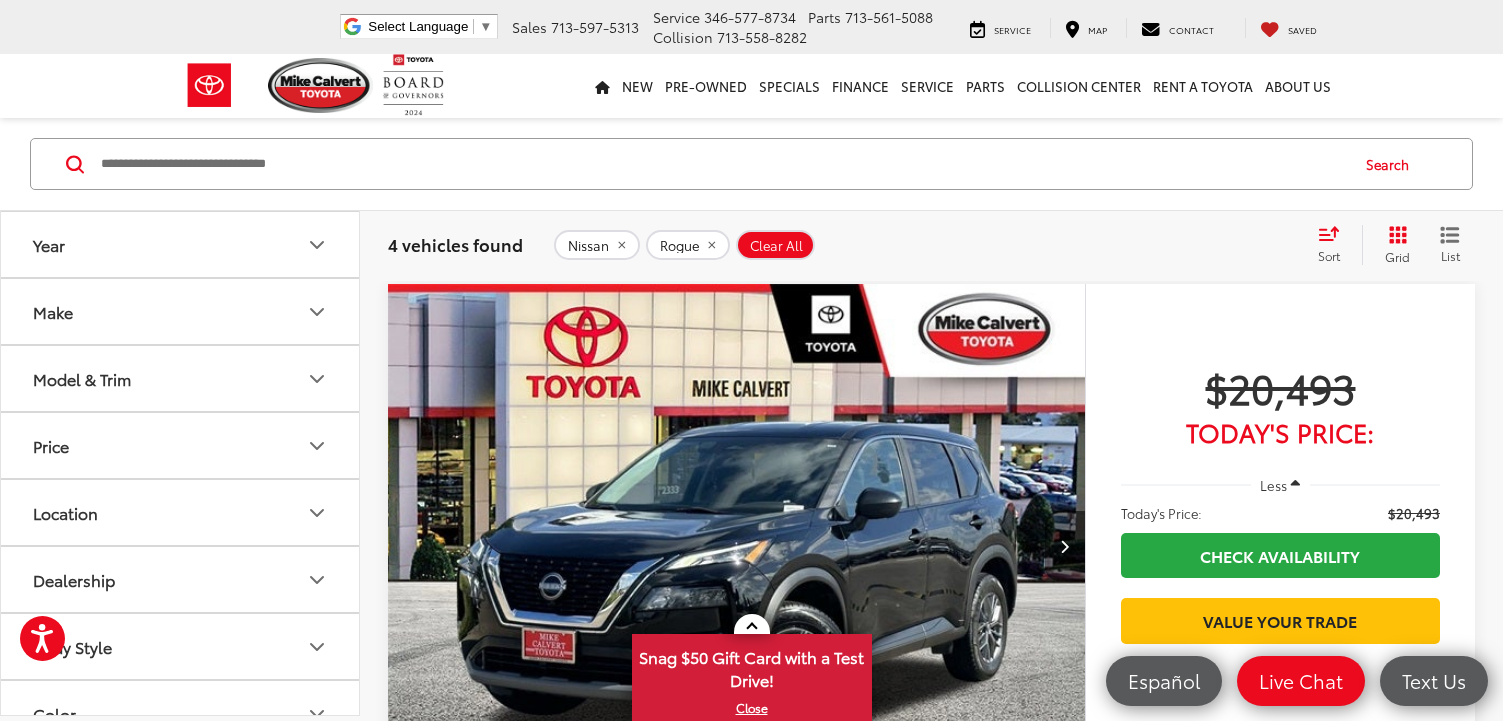 click 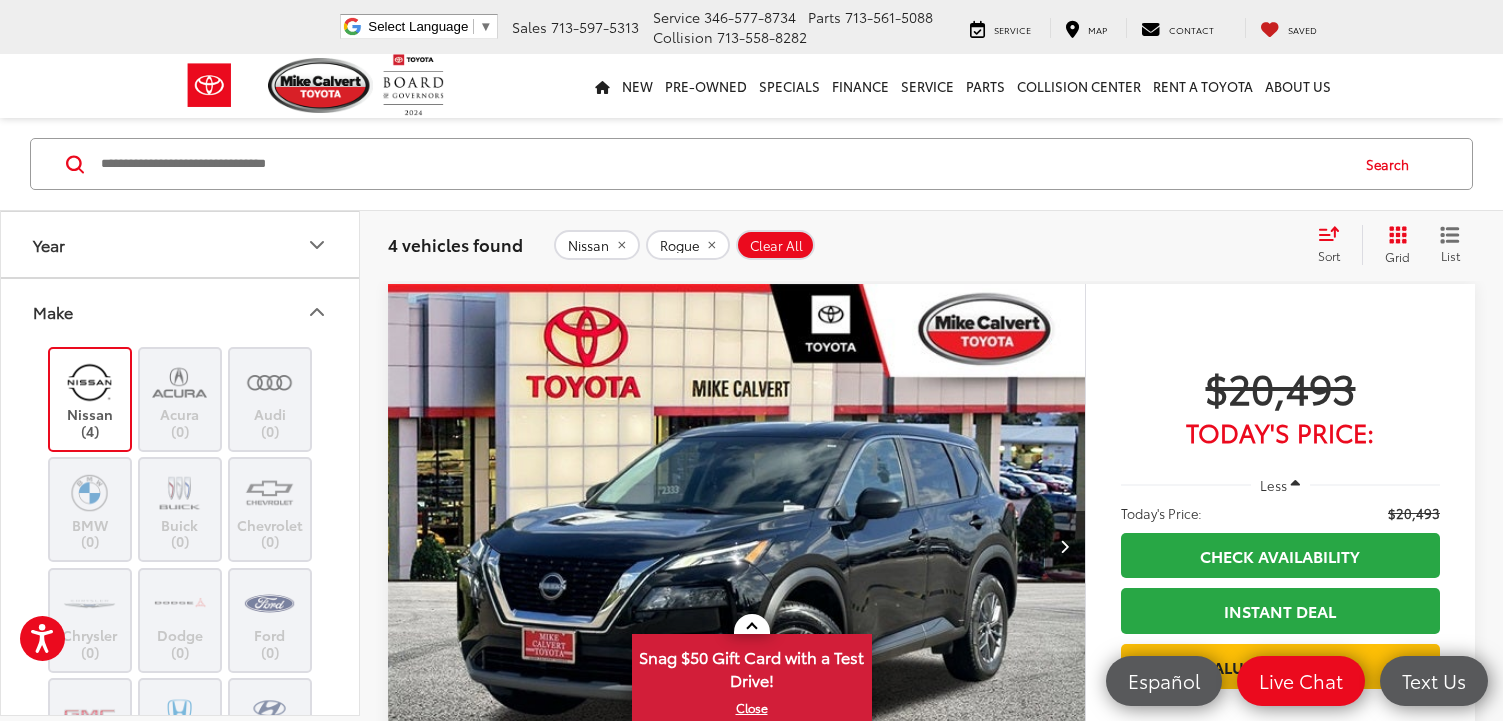 click on "Acura   (0)" 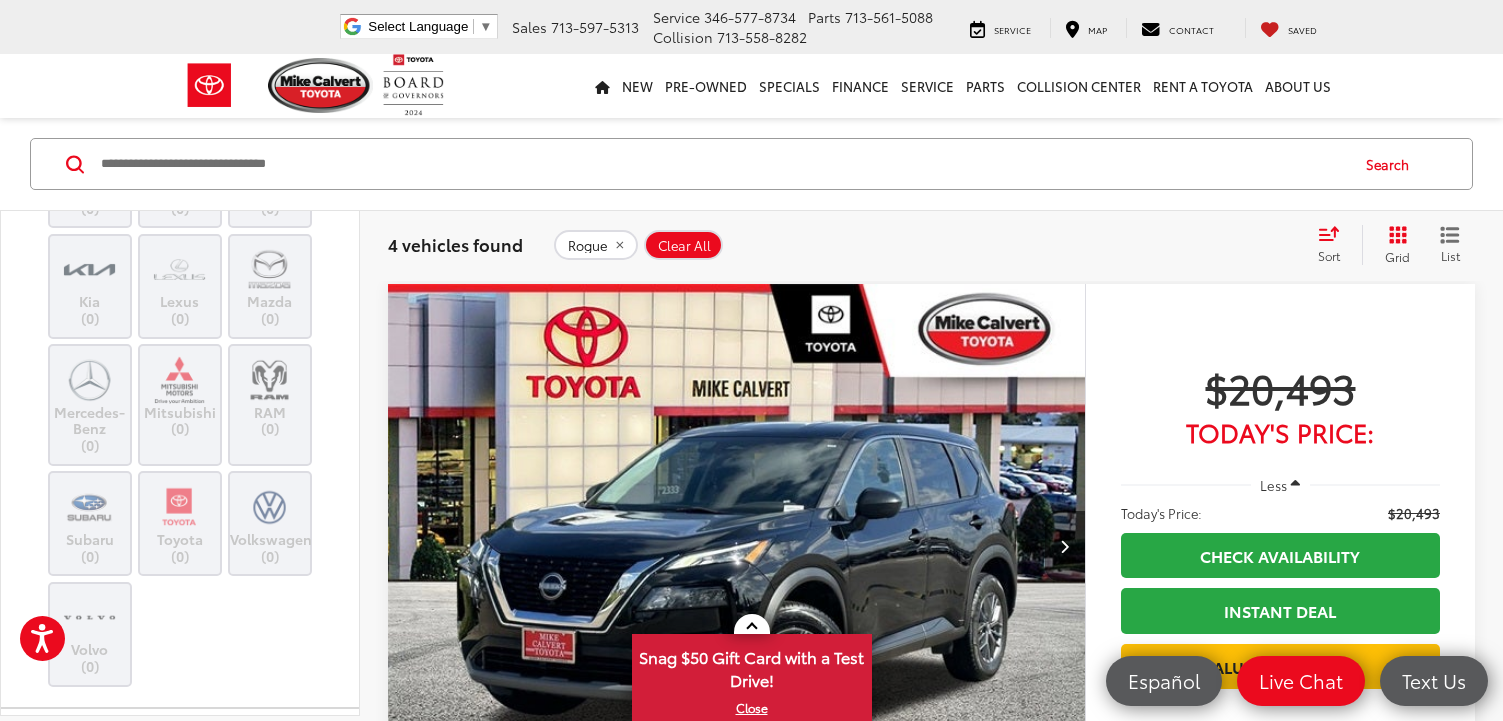 scroll, scrollTop: 700, scrollLeft: 0, axis: vertical 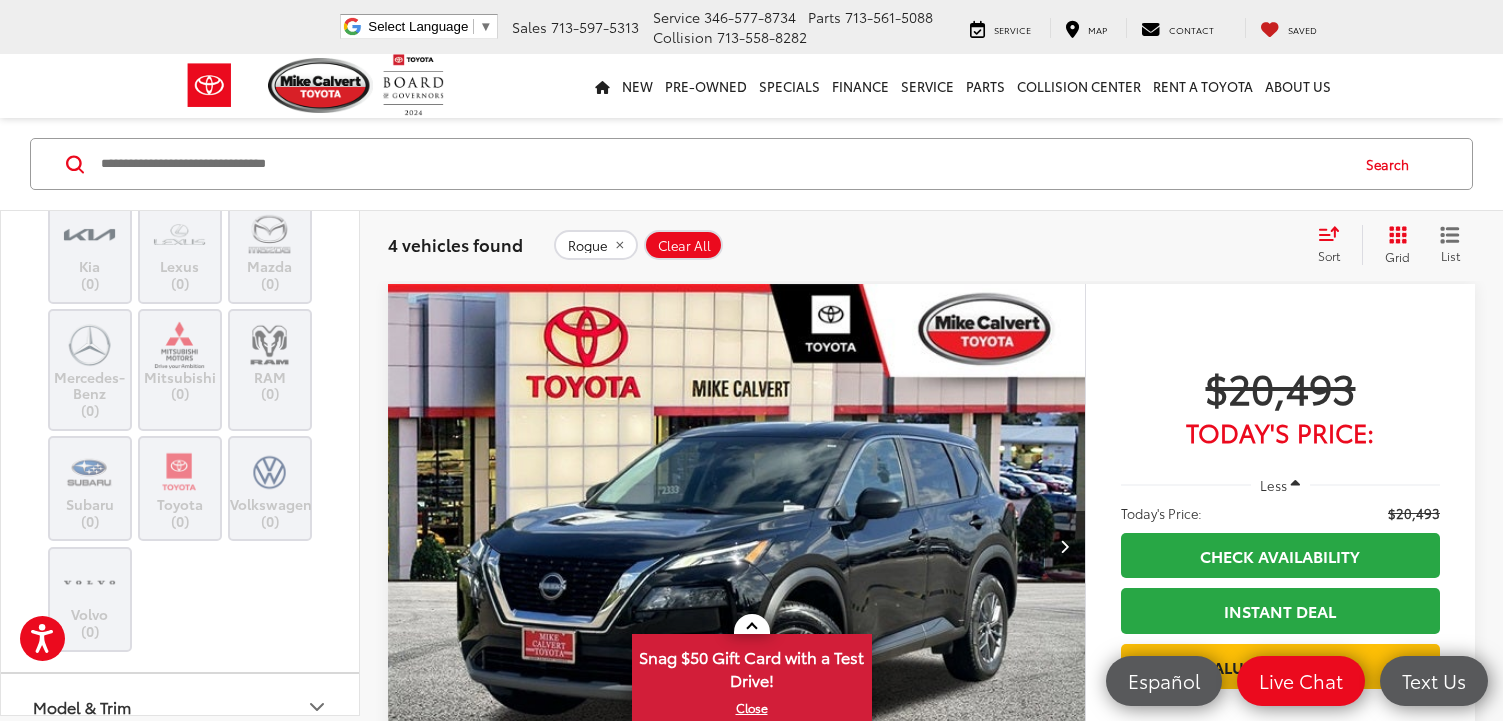 click on "Mercedes-Benz   (0)" at bounding box center (90, 370) 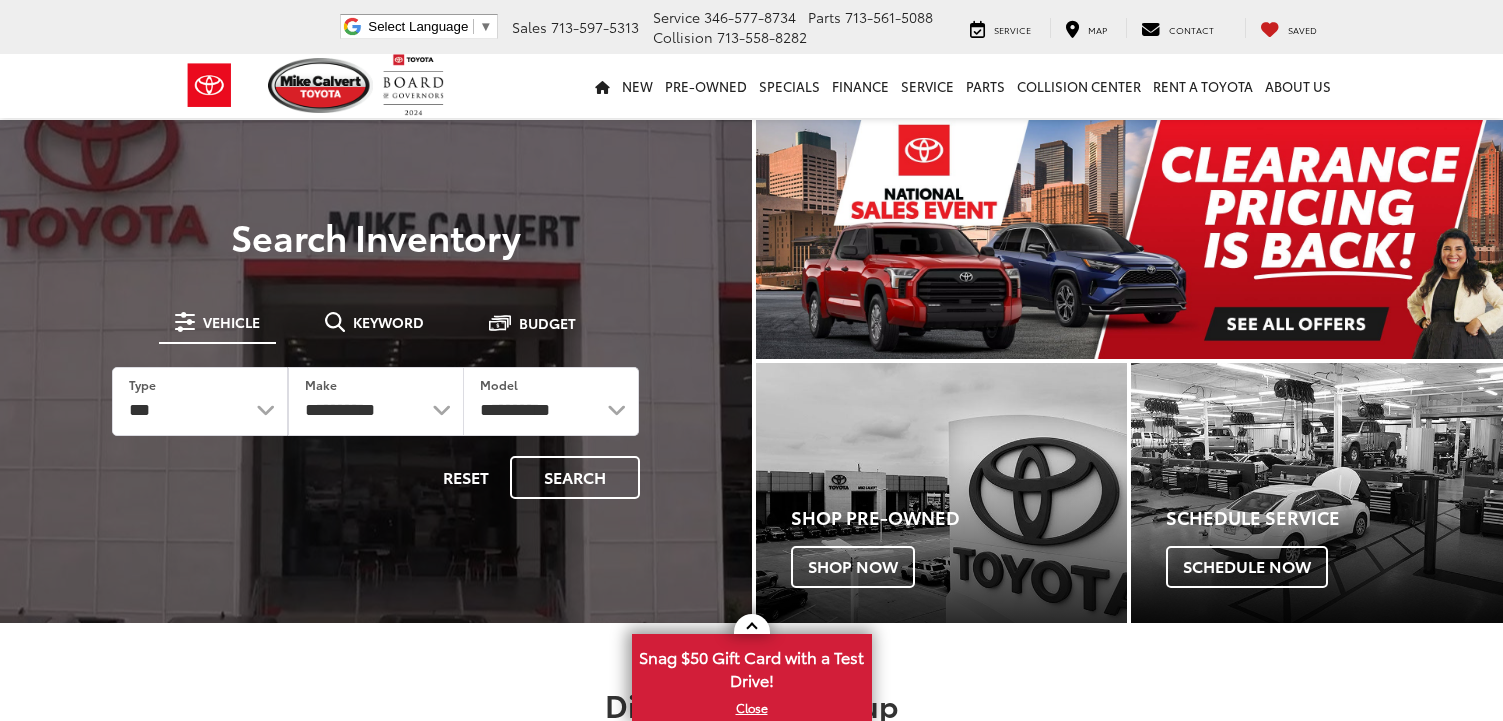 scroll, scrollTop: 0, scrollLeft: 0, axis: both 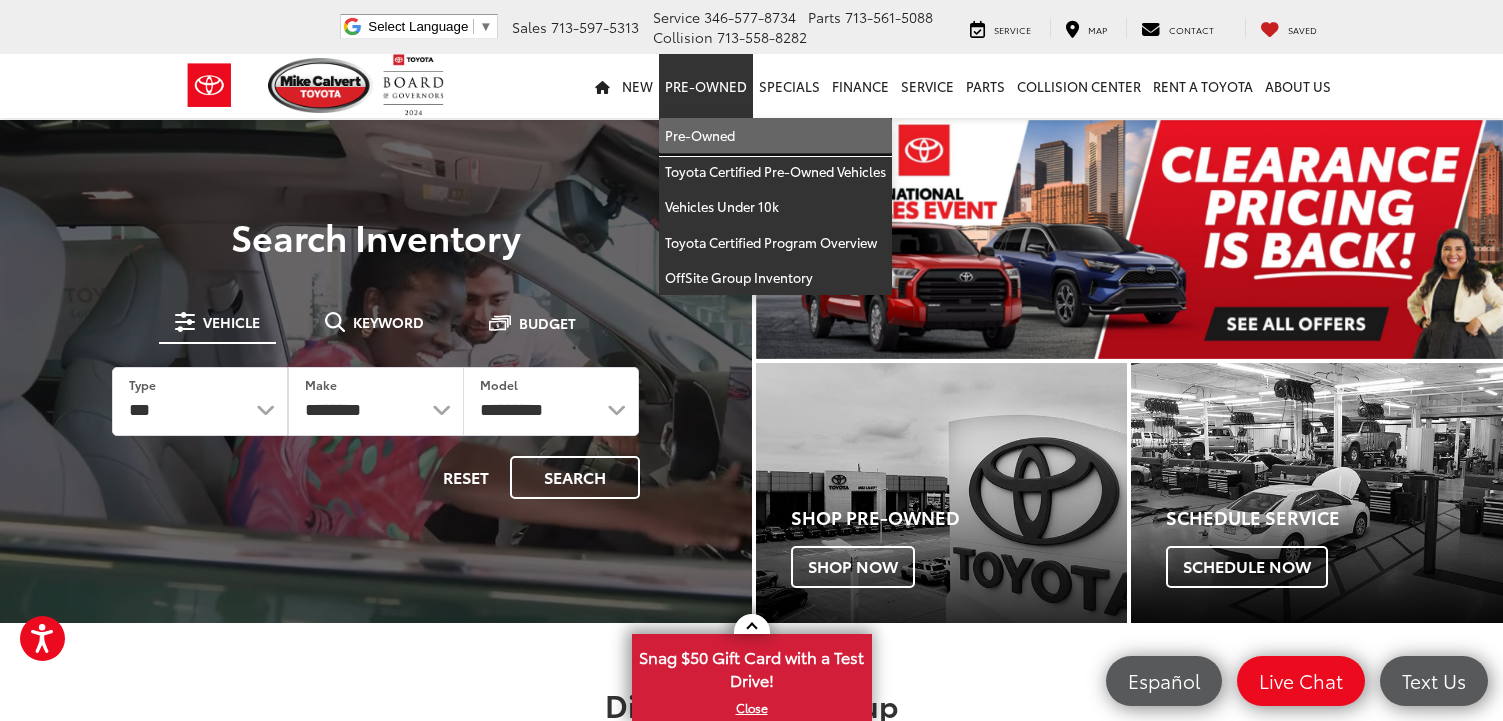 click on "Pre-Owned" at bounding box center [775, 136] 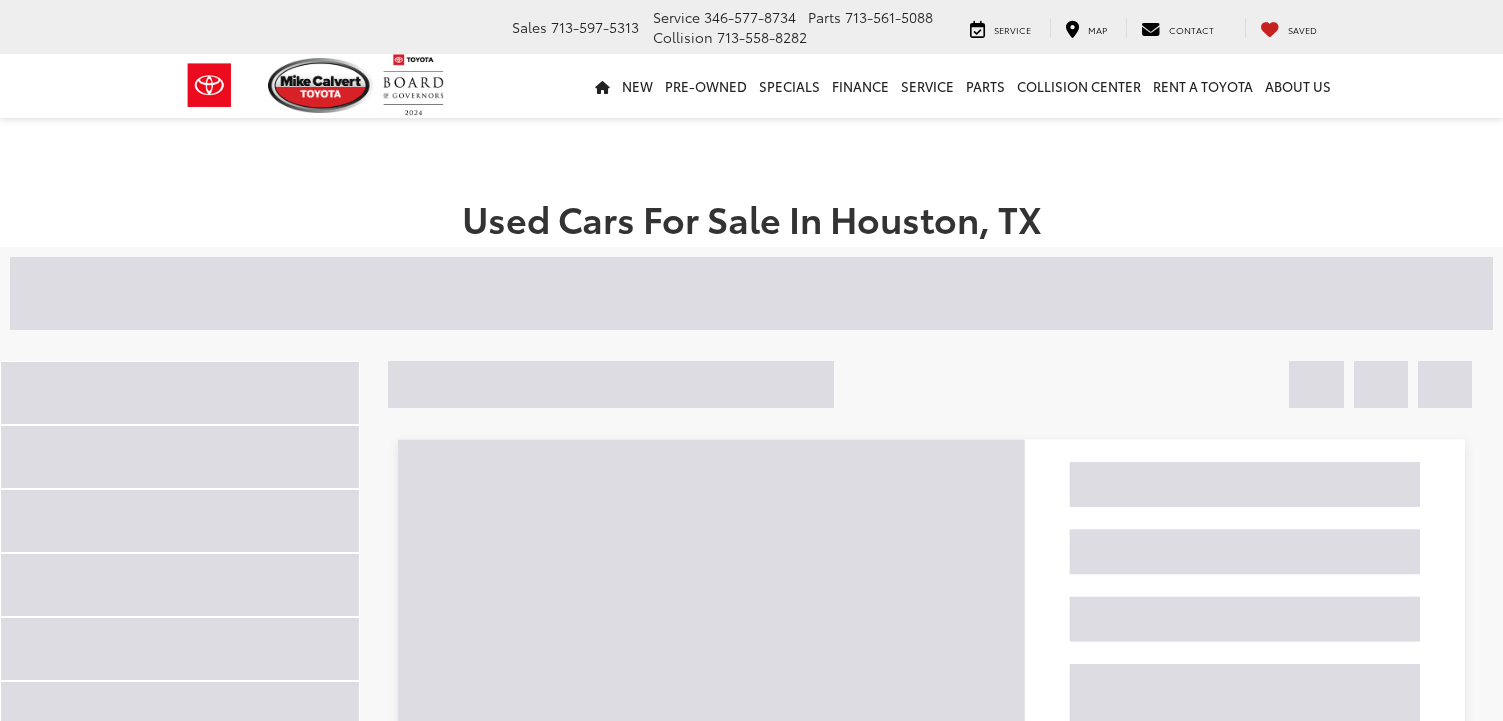 scroll, scrollTop: 0, scrollLeft: 0, axis: both 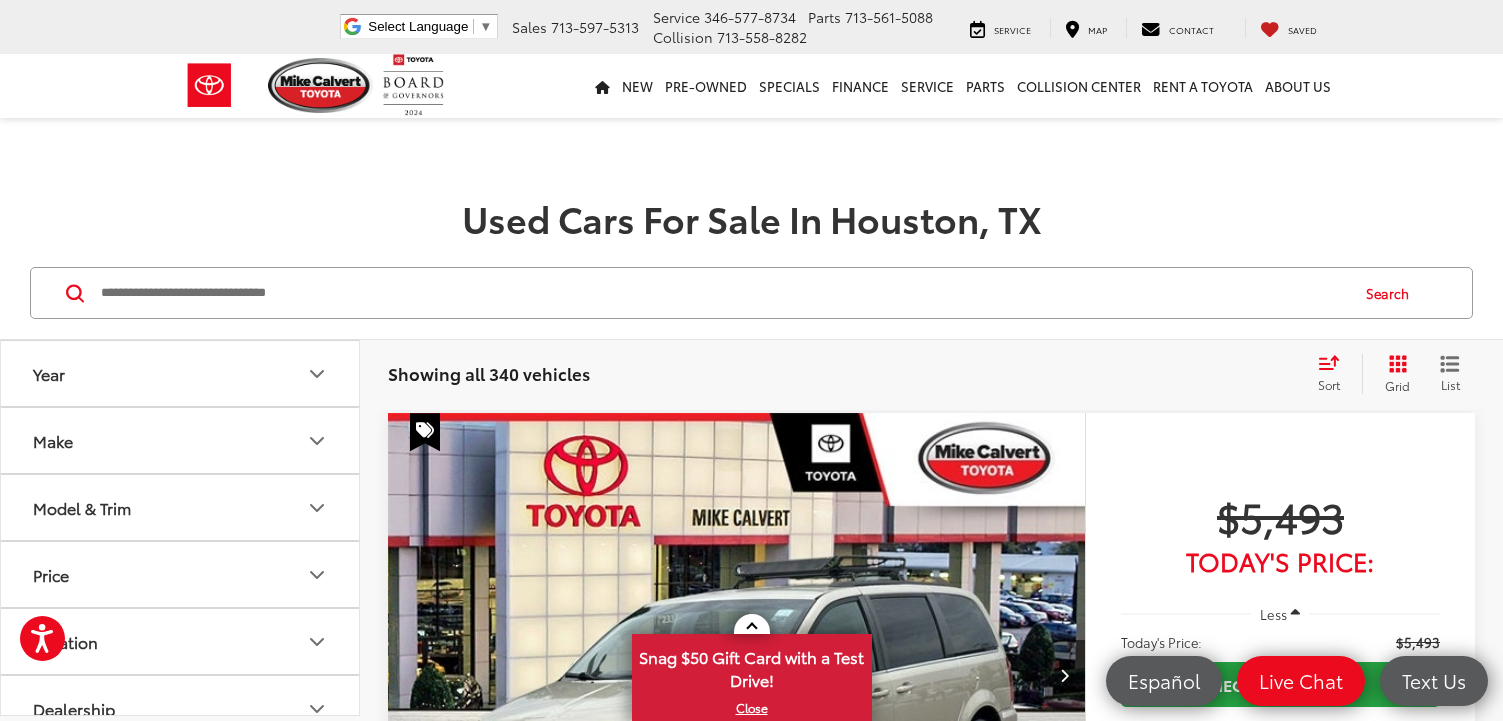 click on "Make" at bounding box center (181, 440) 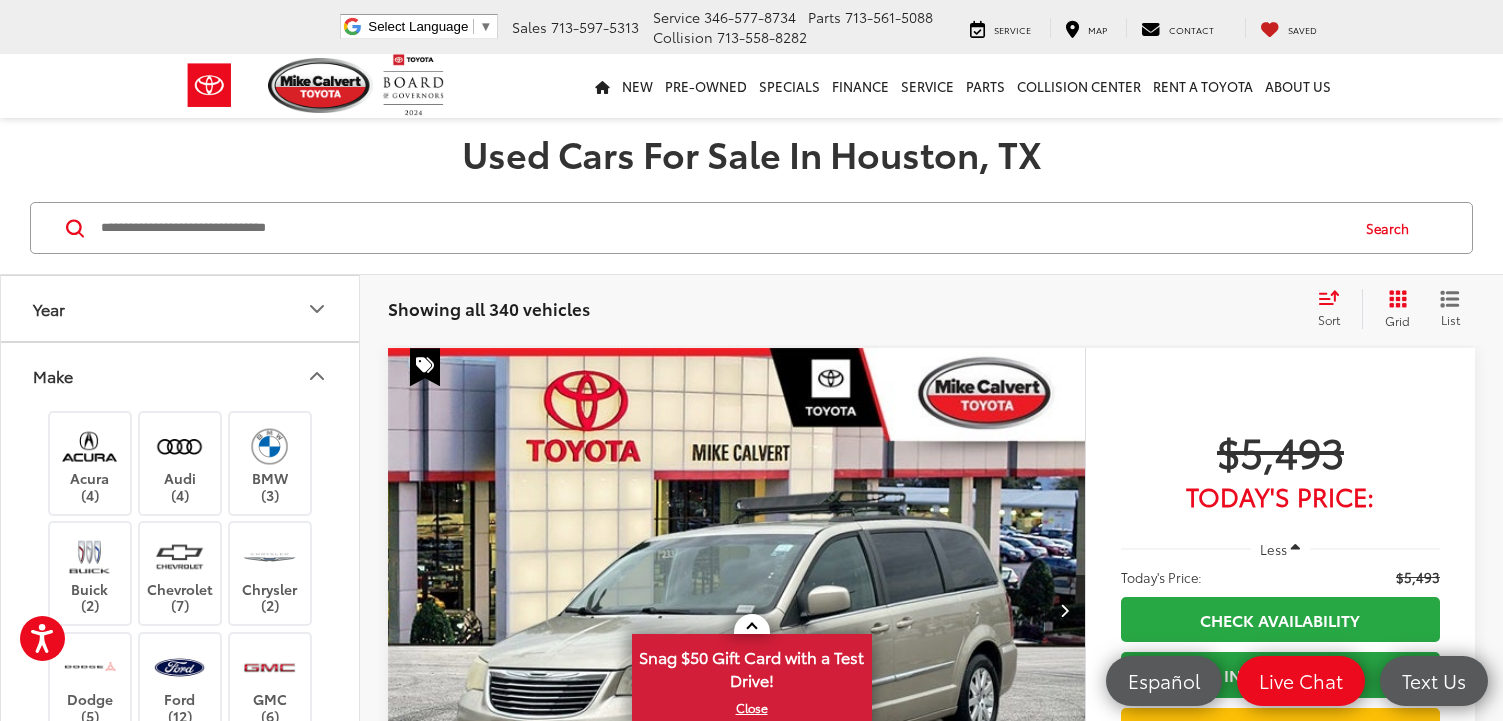 scroll, scrollTop: 100, scrollLeft: 0, axis: vertical 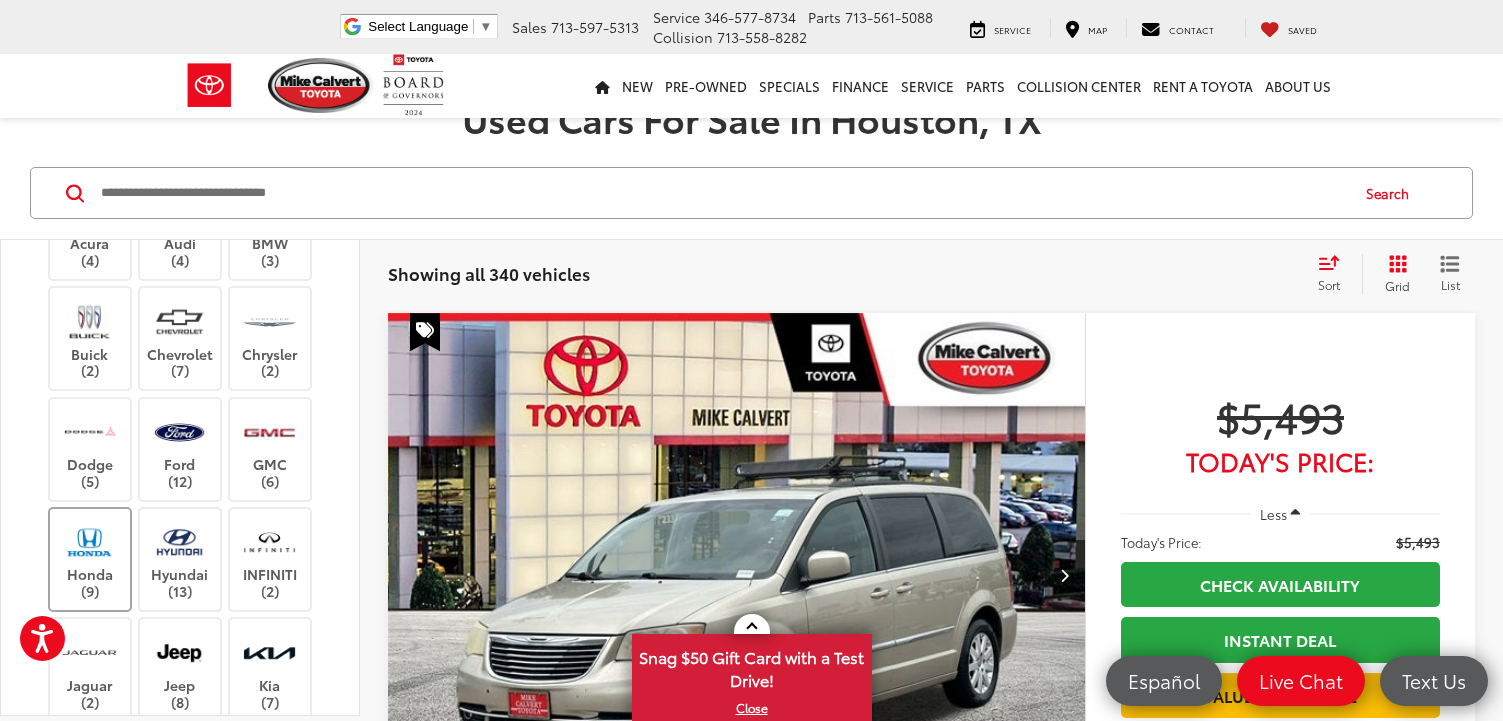 click at bounding box center [89, 542] 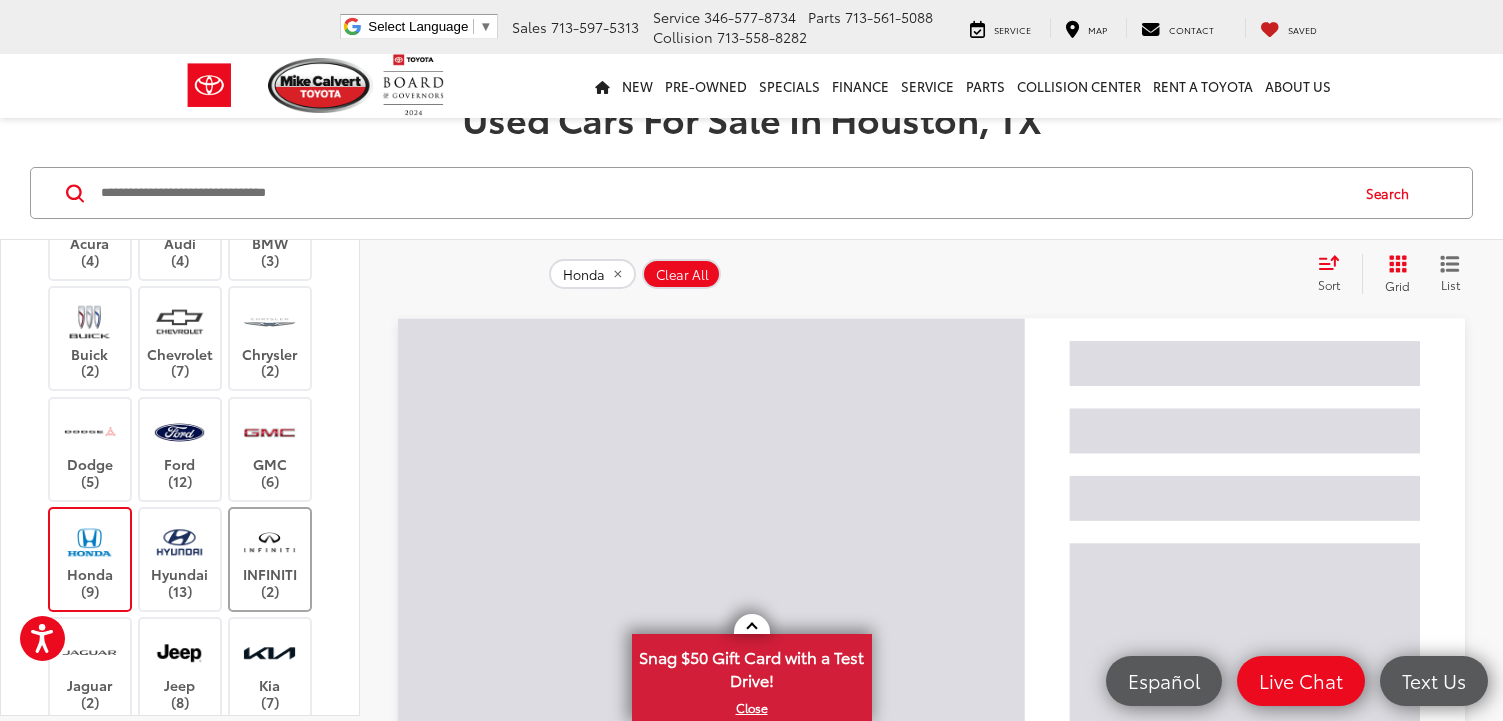 click on "INFINITI   (2)" at bounding box center [270, 559] 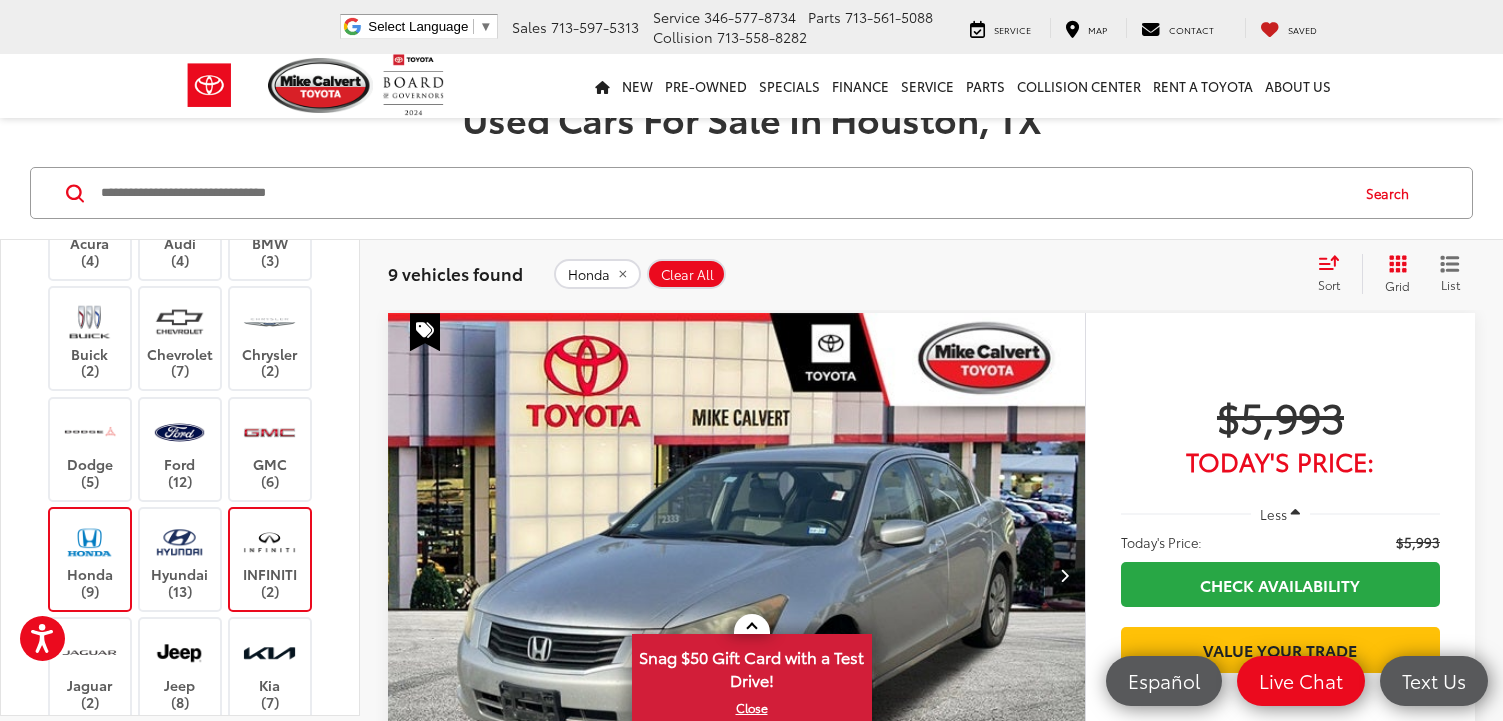 scroll, scrollTop: 300, scrollLeft: 0, axis: vertical 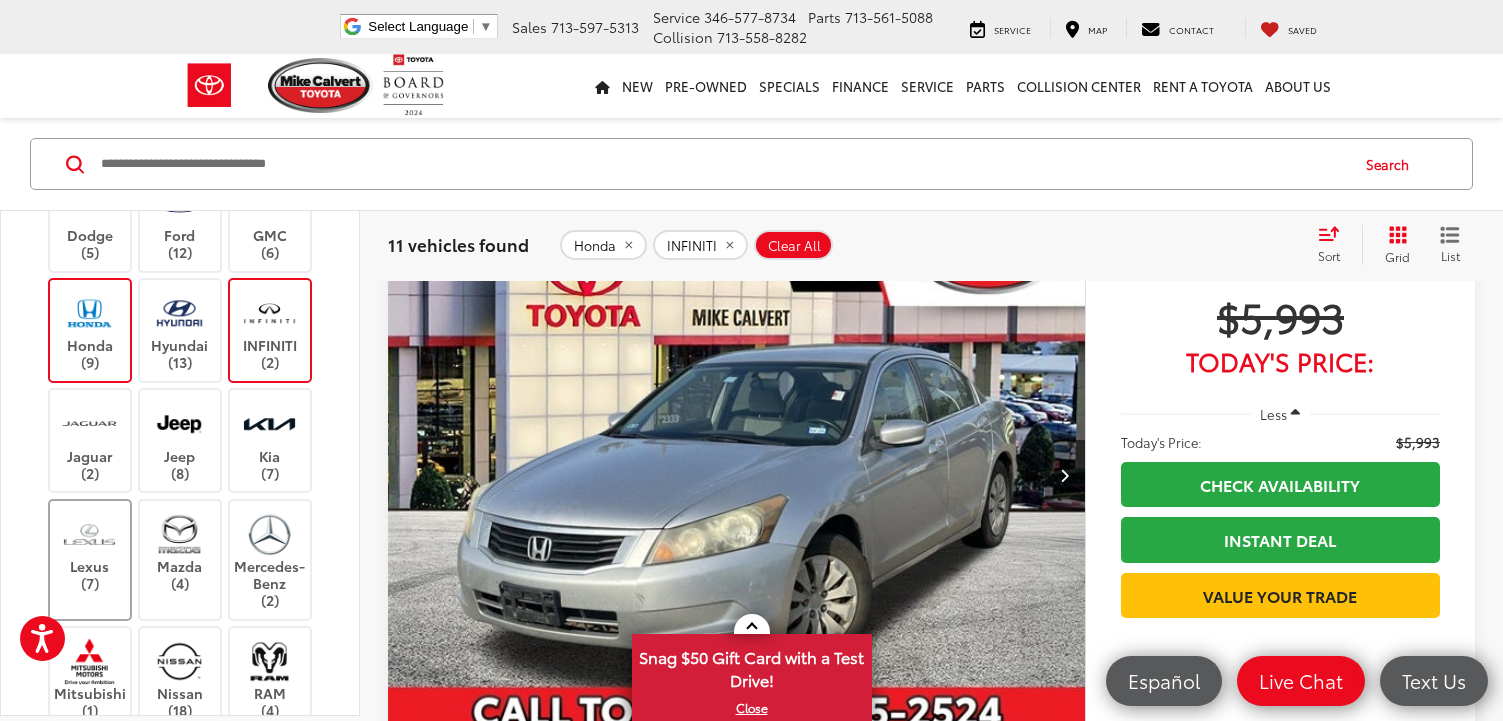 click on "Lexus   (7)" at bounding box center (90, 551) 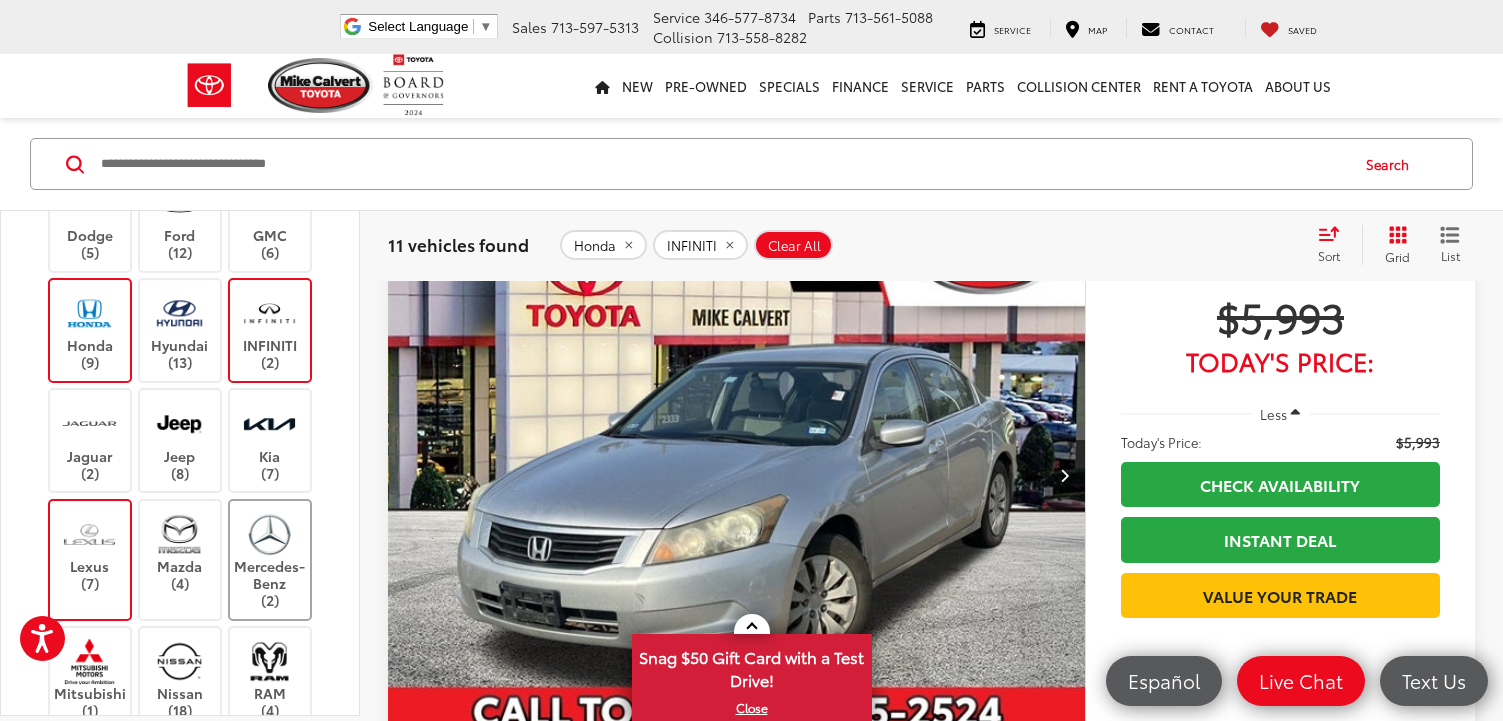 scroll, scrollTop: 129, scrollLeft: 0, axis: vertical 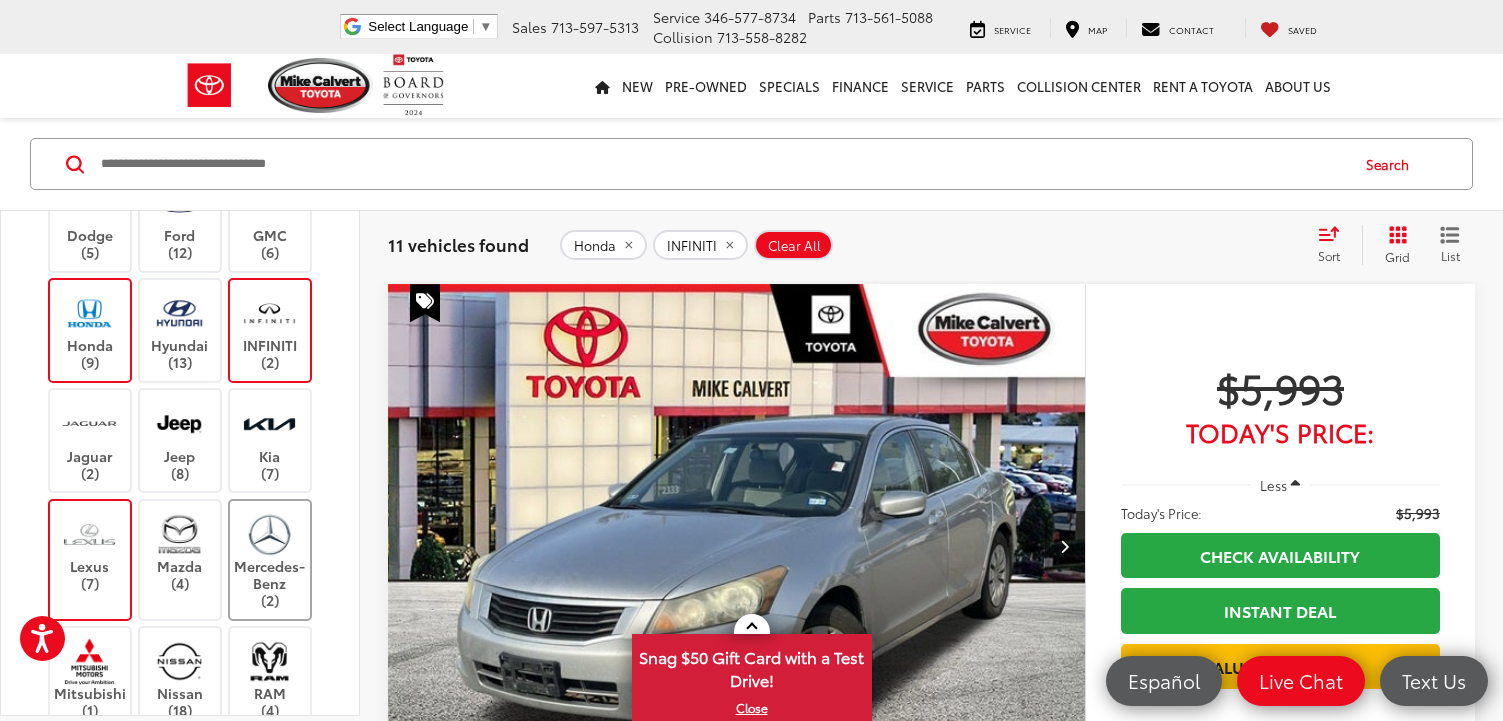 click on "Mercedes-Benz   (2)" at bounding box center (270, 560) 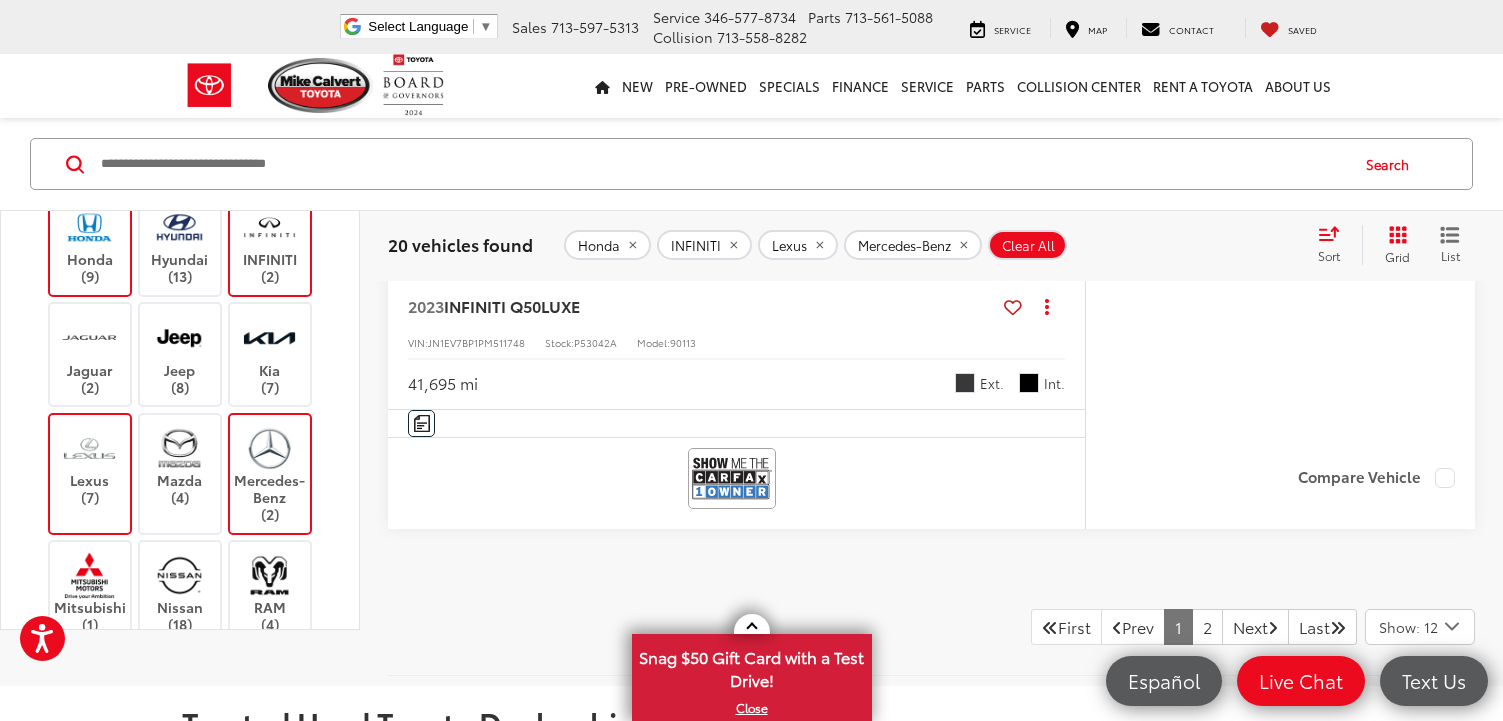 scroll, scrollTop: 9529, scrollLeft: 0, axis: vertical 